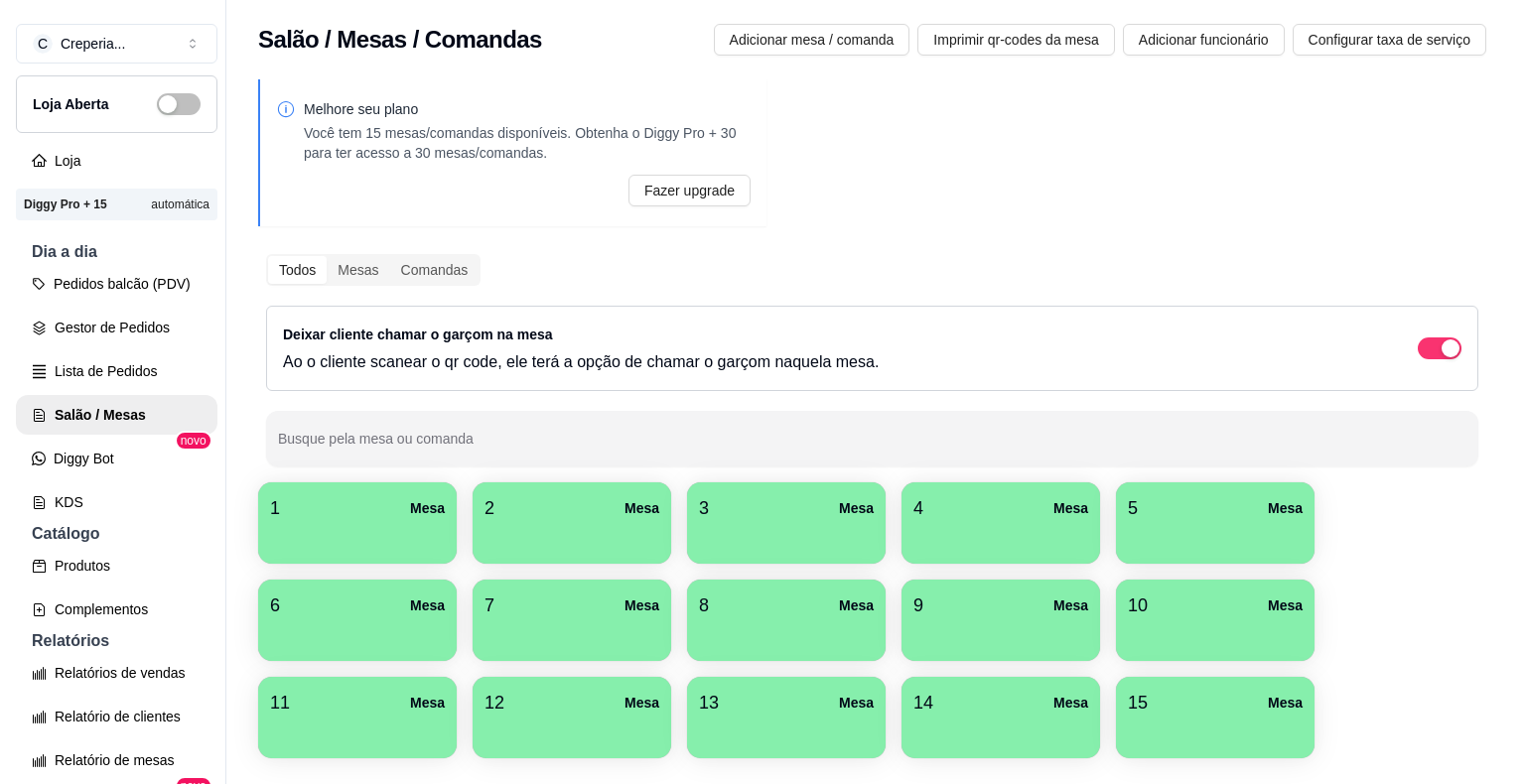 scroll, scrollTop: 0, scrollLeft: 0, axis: both 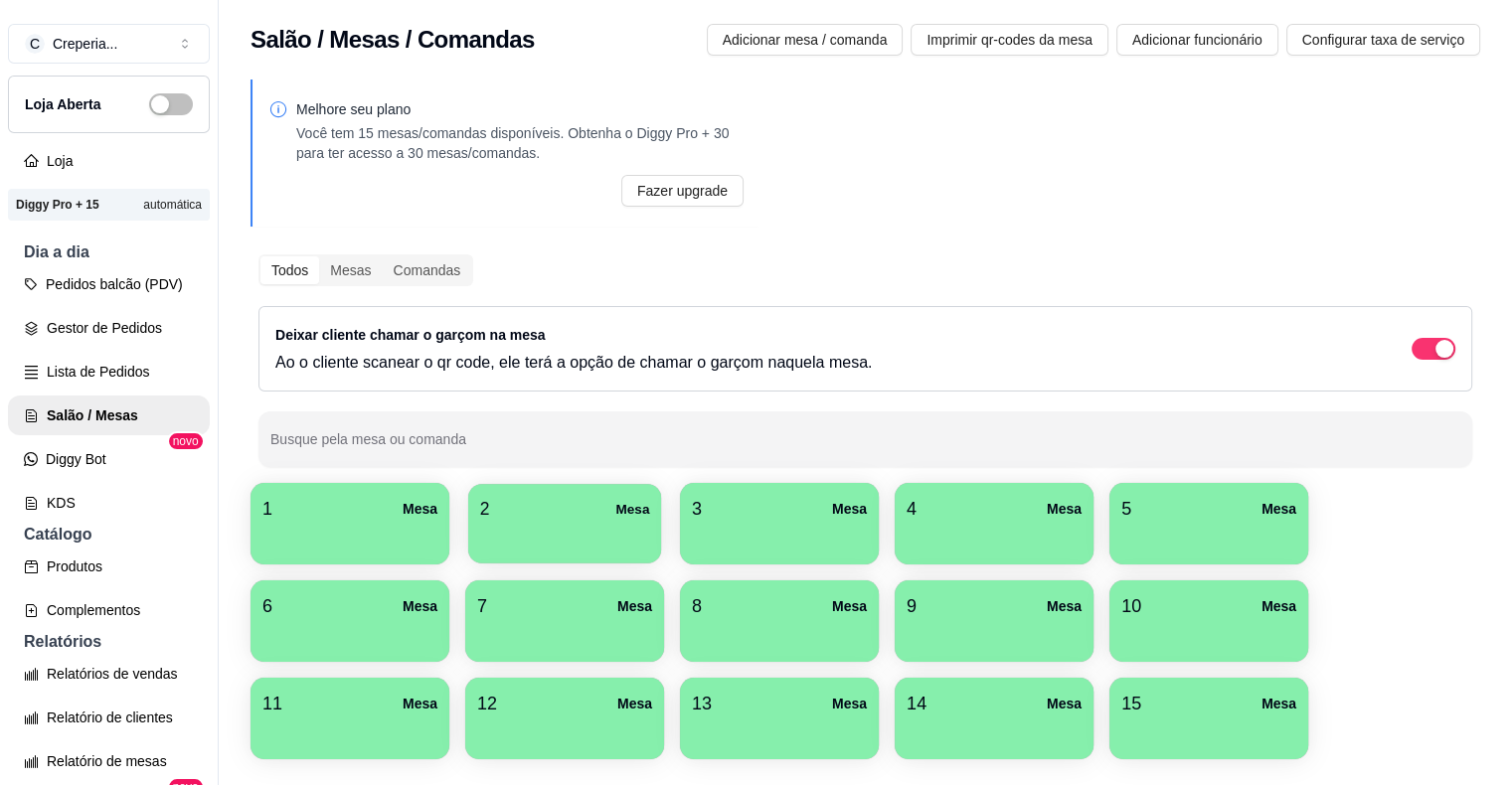 click at bounding box center (565, 537) 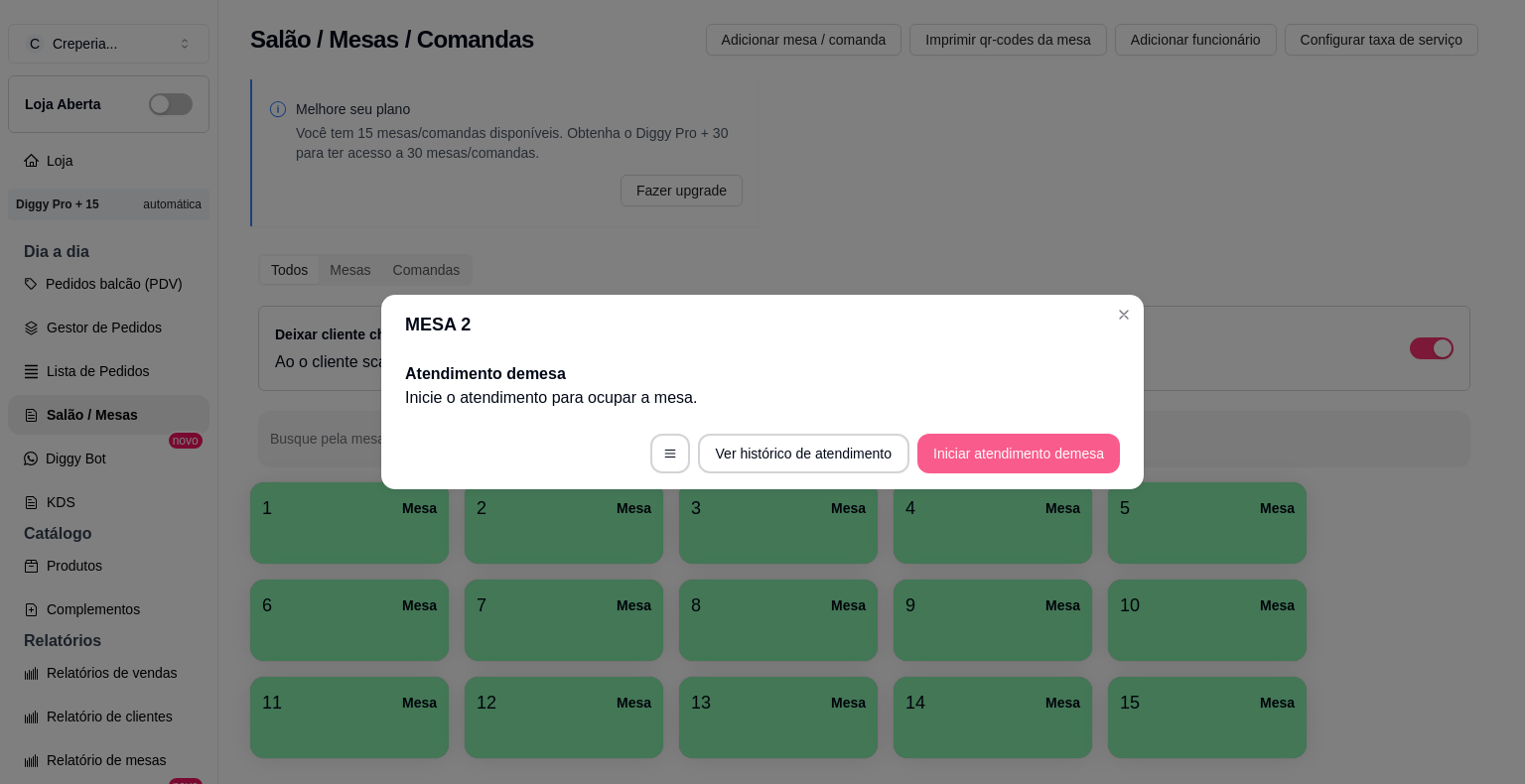 click on "Iniciar atendimento de  mesa" at bounding box center [1019, 454] 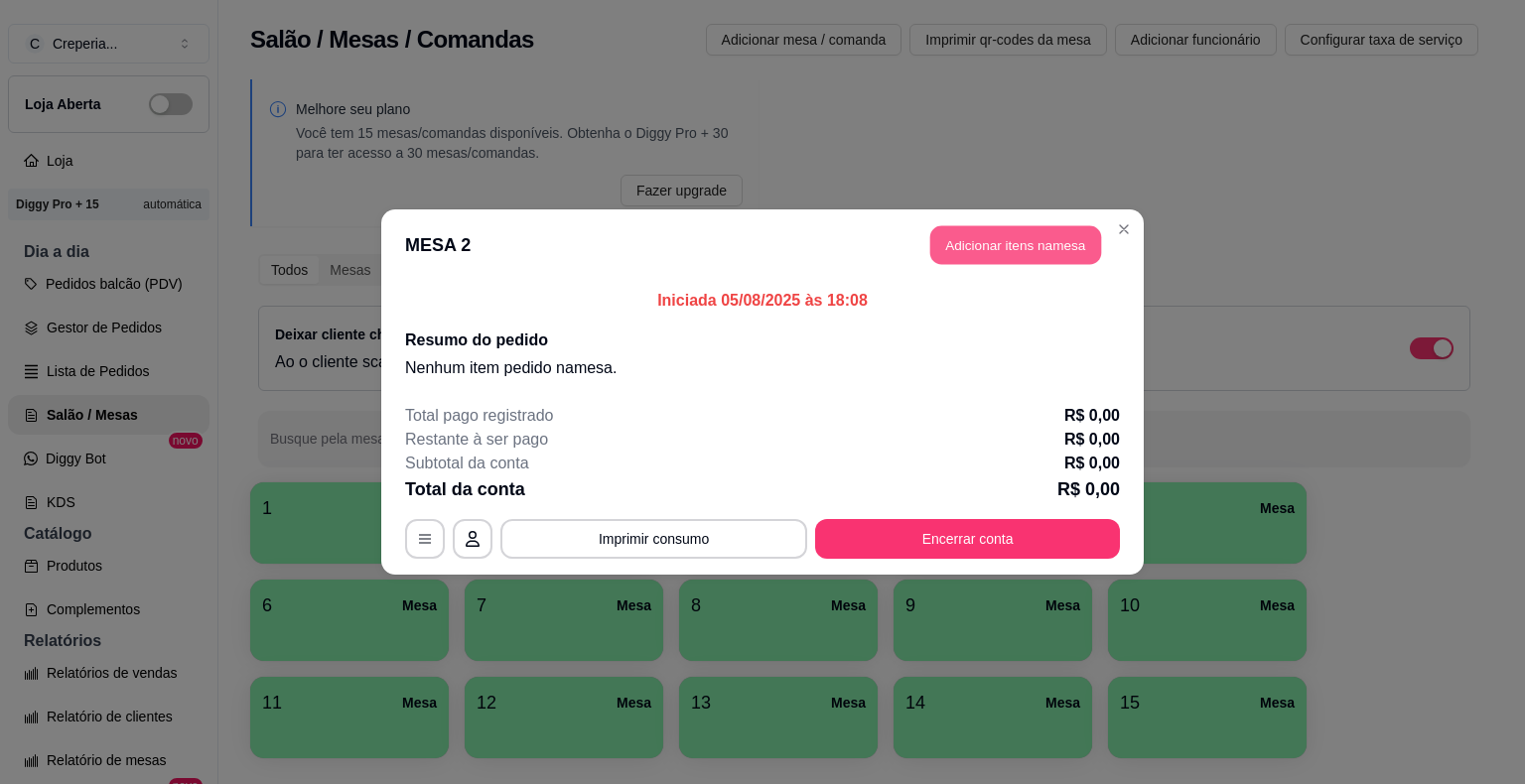 click on "Adicionar itens na  mesa" at bounding box center [1016, 245] 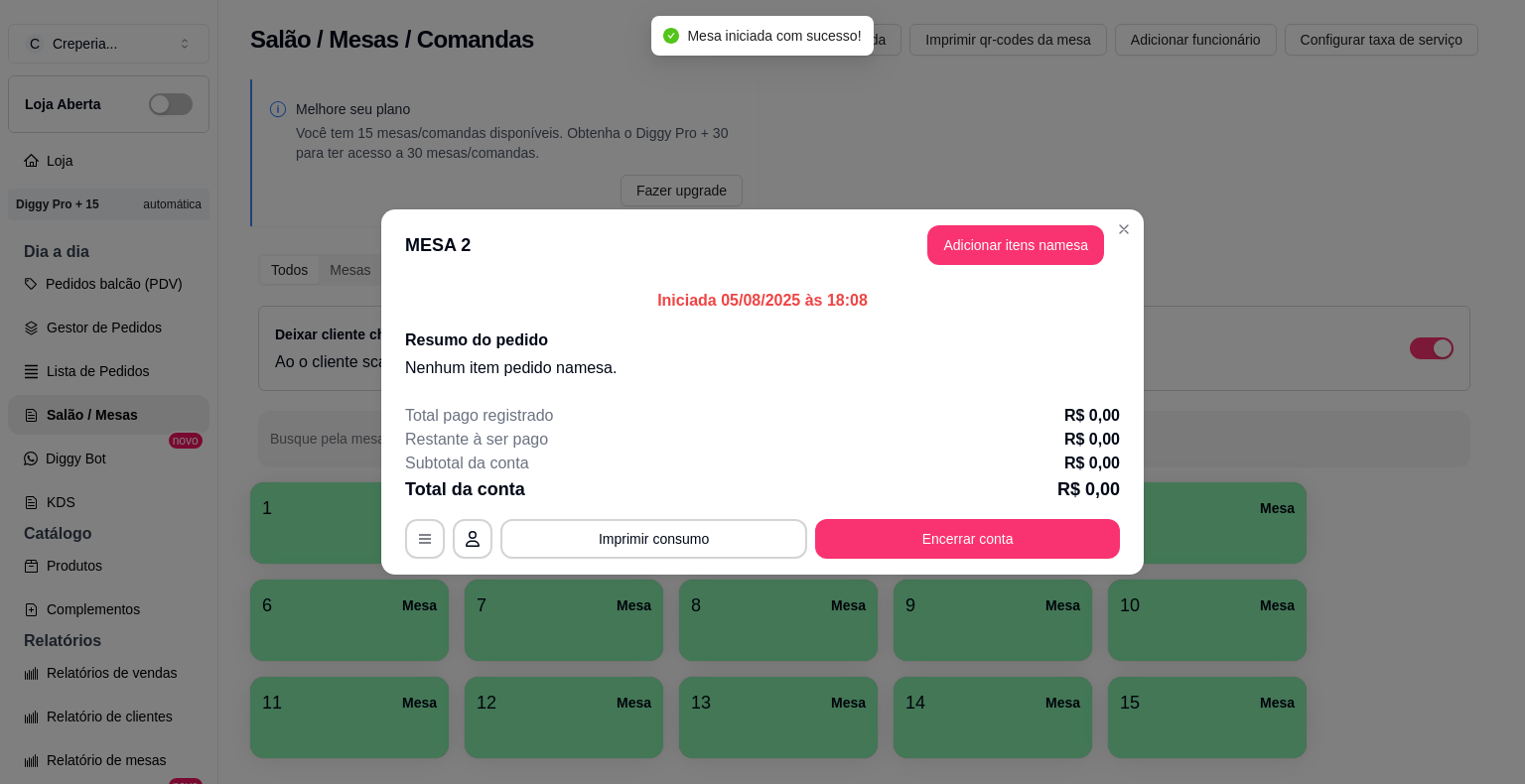 click on "Pesquisa" at bounding box center (546, 125) 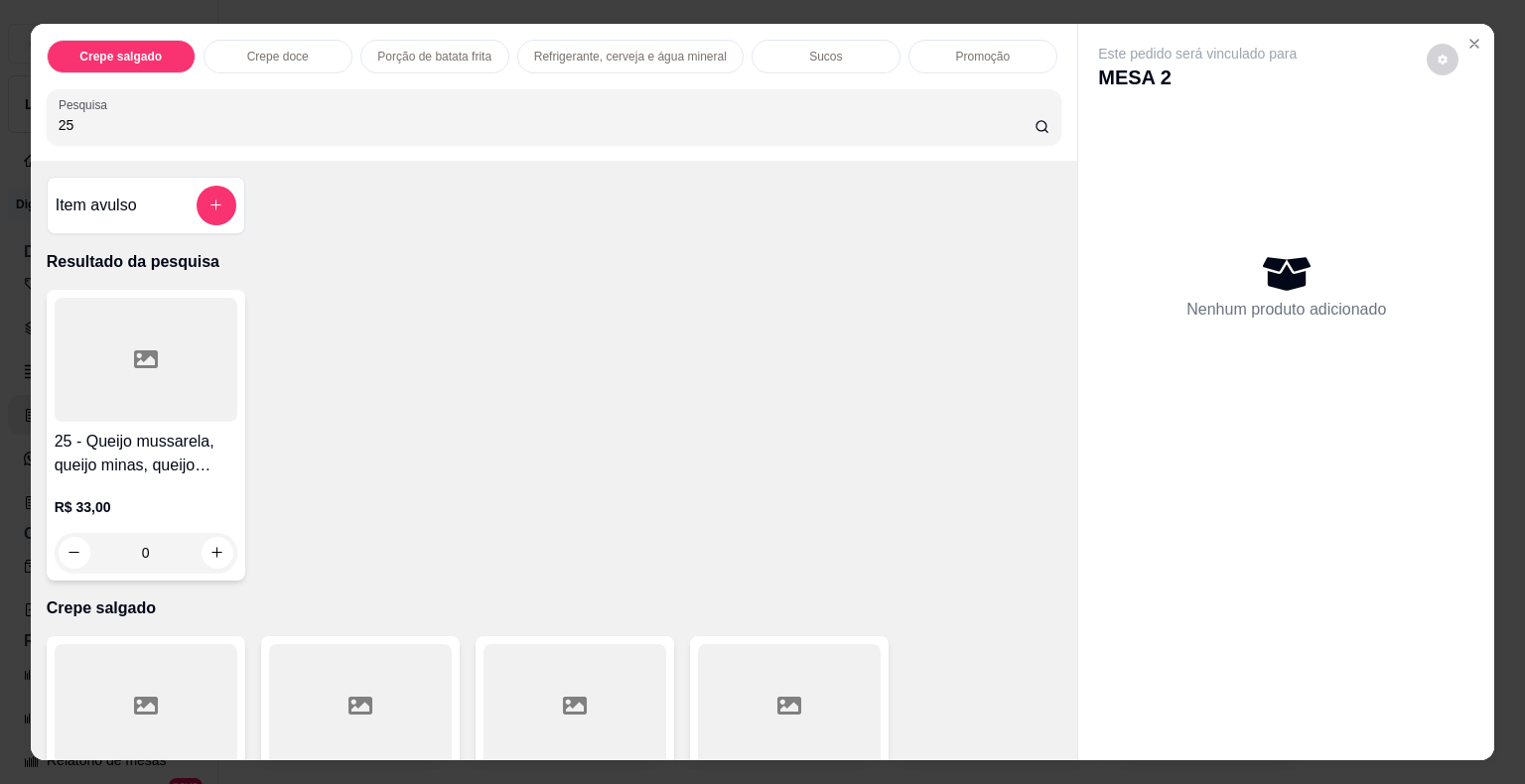 type on "25" 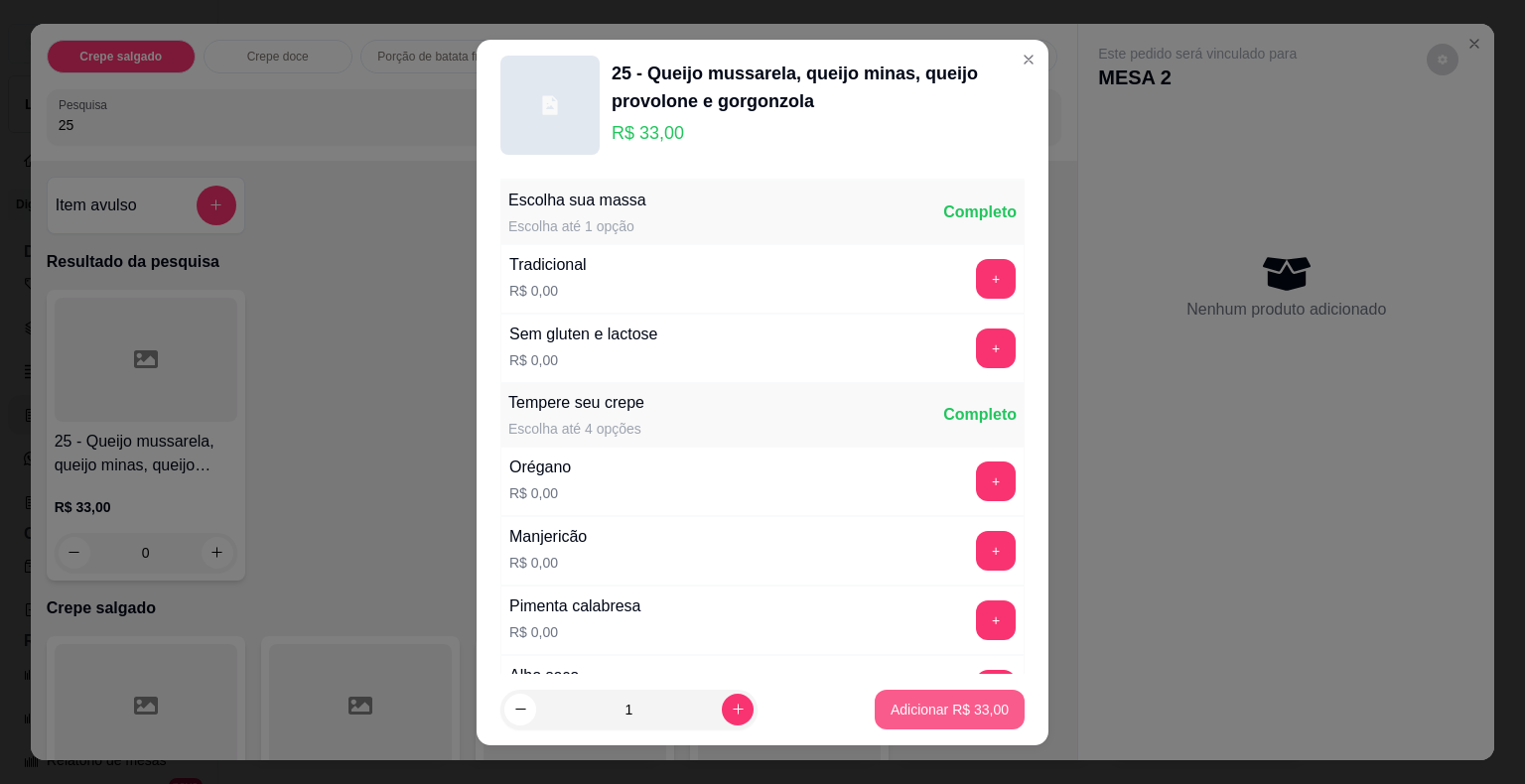 click on "Adicionar   R$ 33,00" at bounding box center (949, 710) 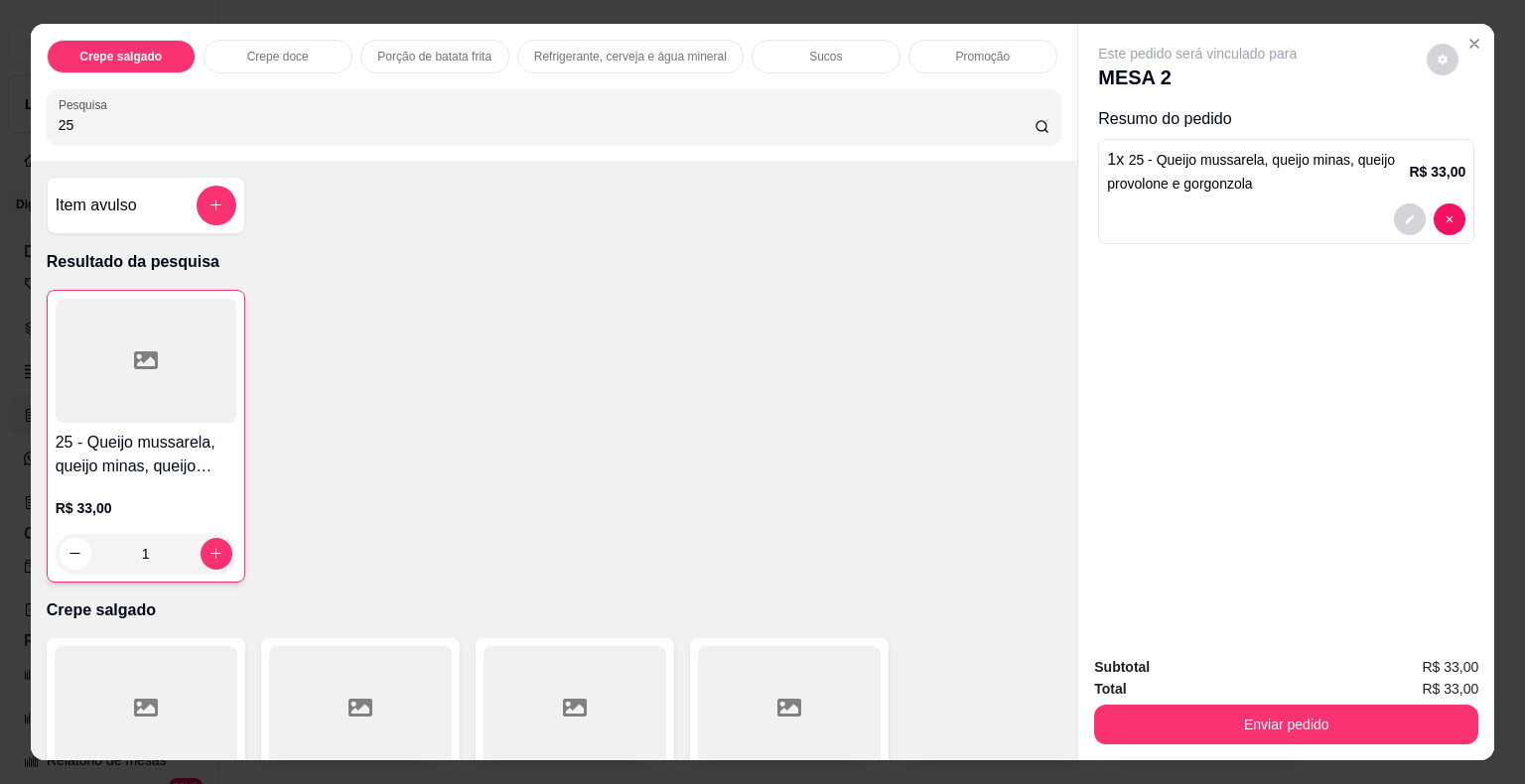 drag, startPoint x: 79, startPoint y: 126, endPoint x: 26, endPoint y: 125, distance: 53.00943 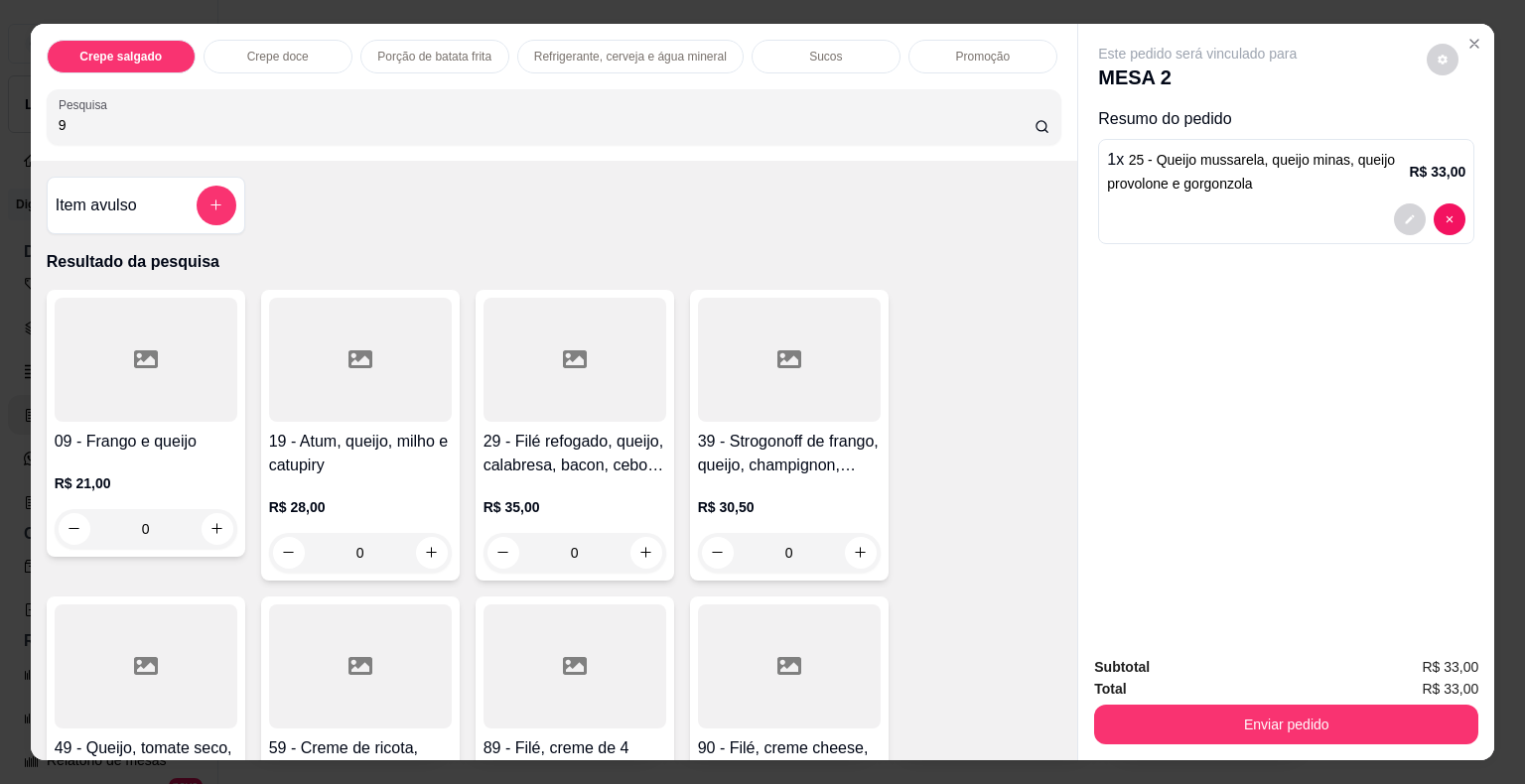 type on "9" 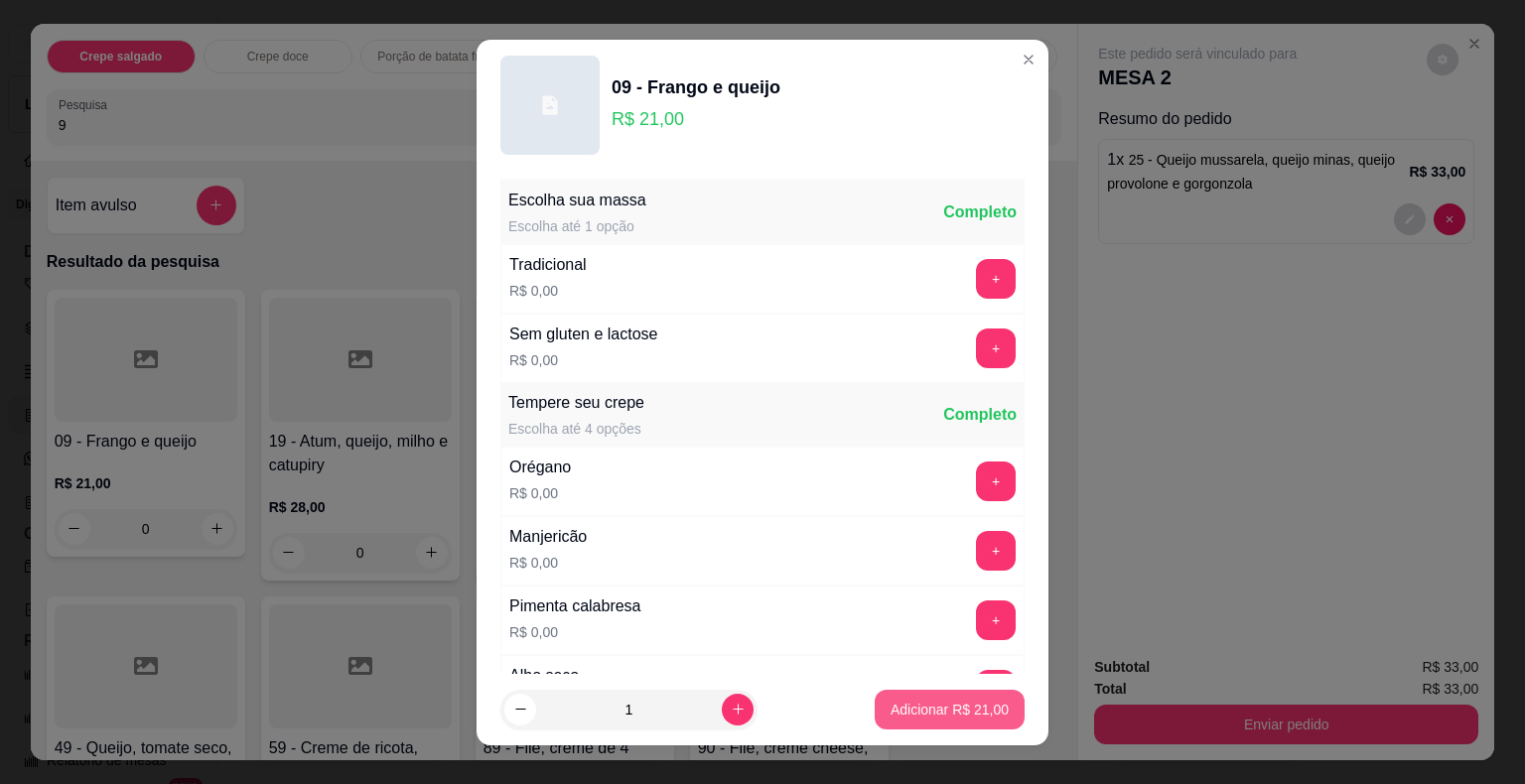click on "Adicionar   R$ 21,00" at bounding box center [949, 710] 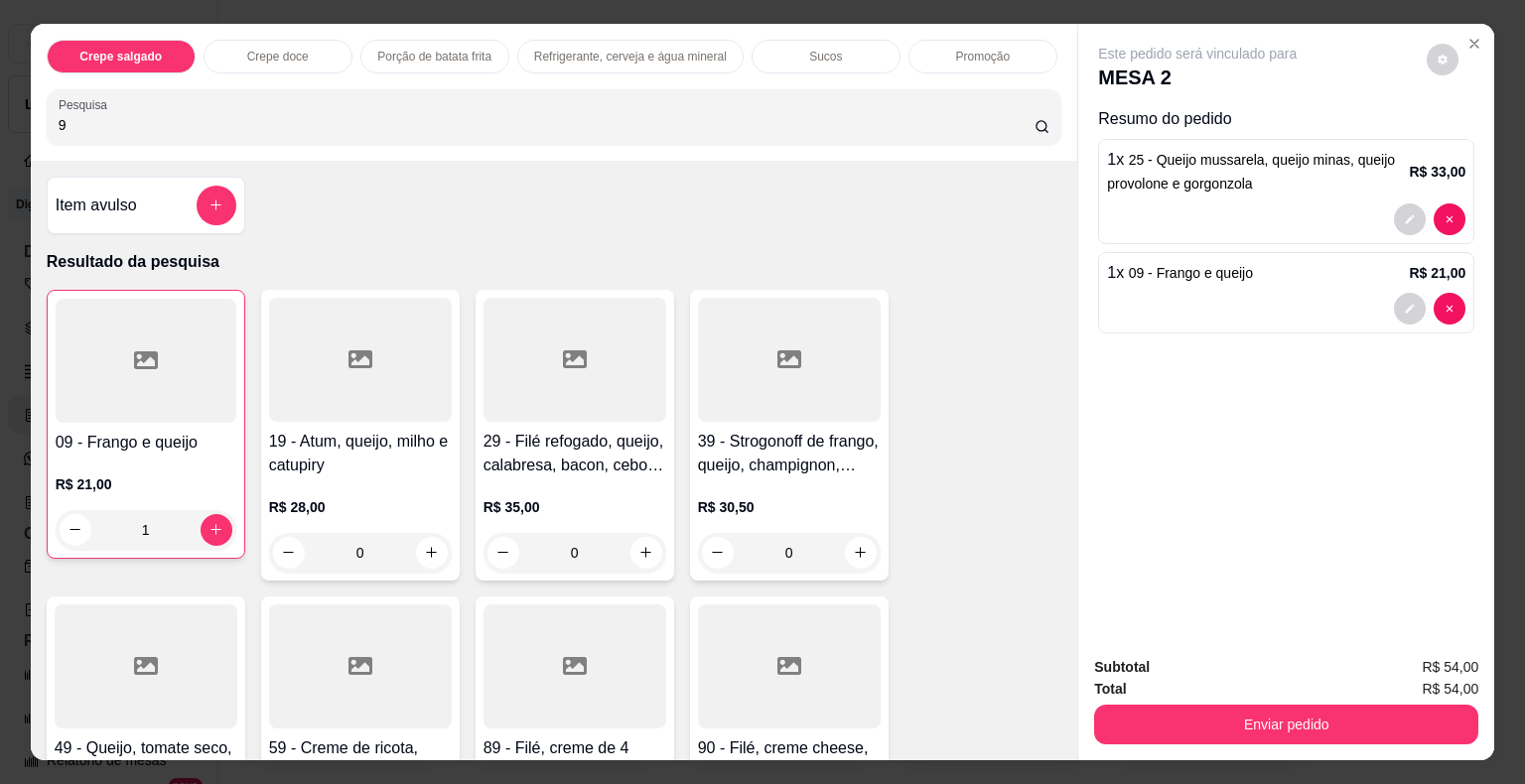 drag, startPoint x: 115, startPoint y: 115, endPoint x: 0, endPoint y: 118, distance: 115.03912 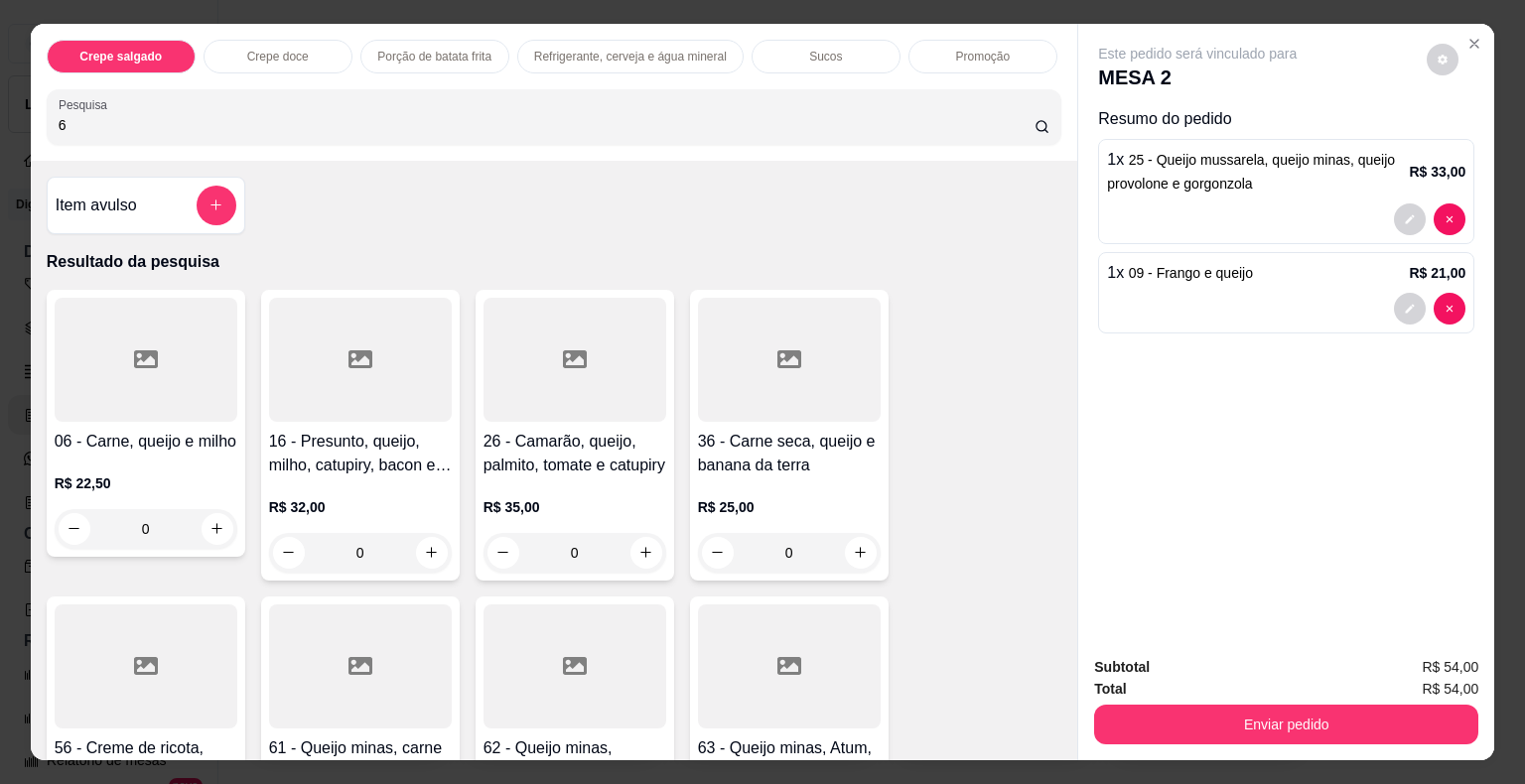 type on "6" 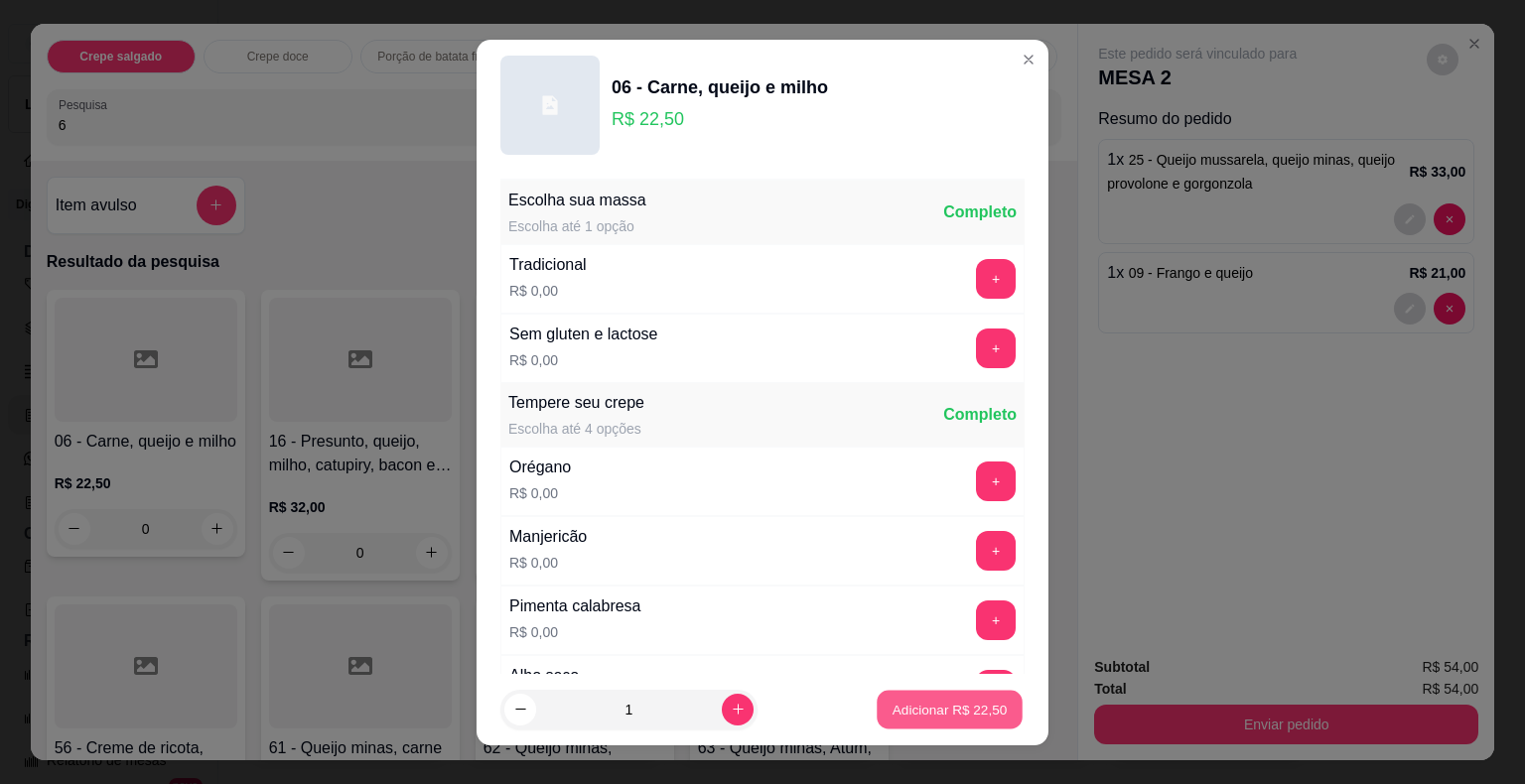 click on "Adicionar   R$ 22,50" at bounding box center (950, 709) 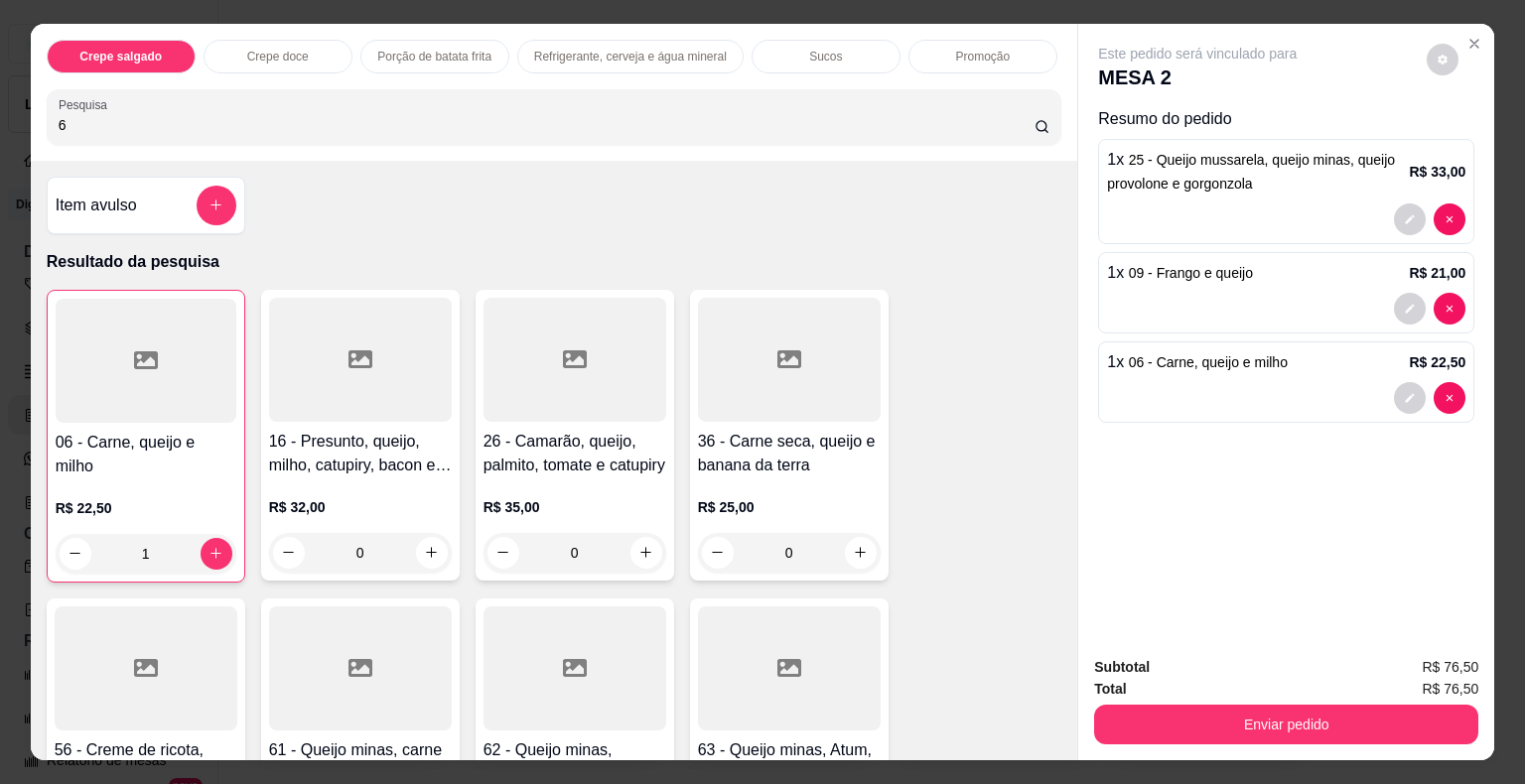 drag, startPoint x: 107, startPoint y: 106, endPoint x: 0, endPoint y: 124, distance: 108.50346 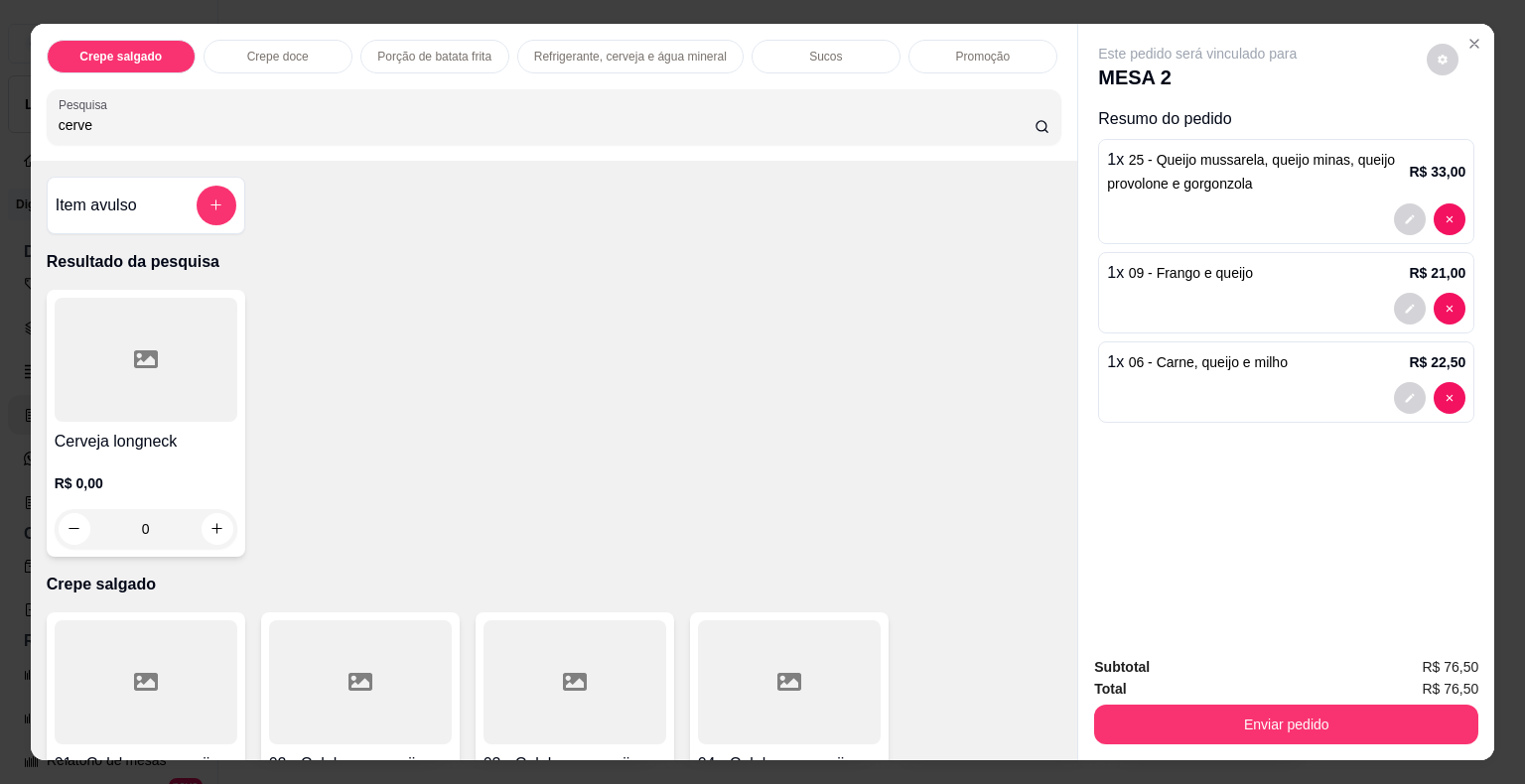 type on "cerve" 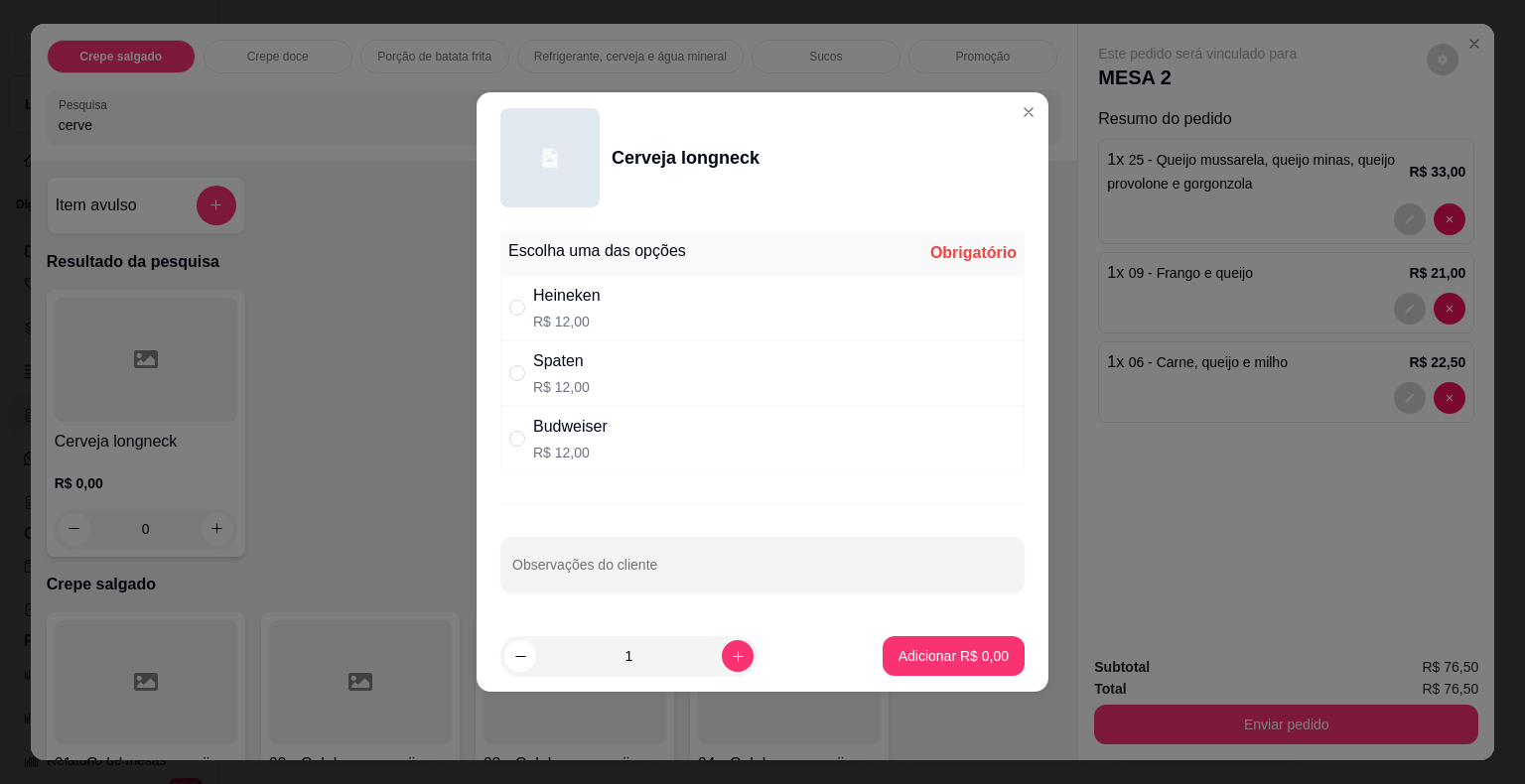 click on "Heineken" at bounding box center (567, 296) 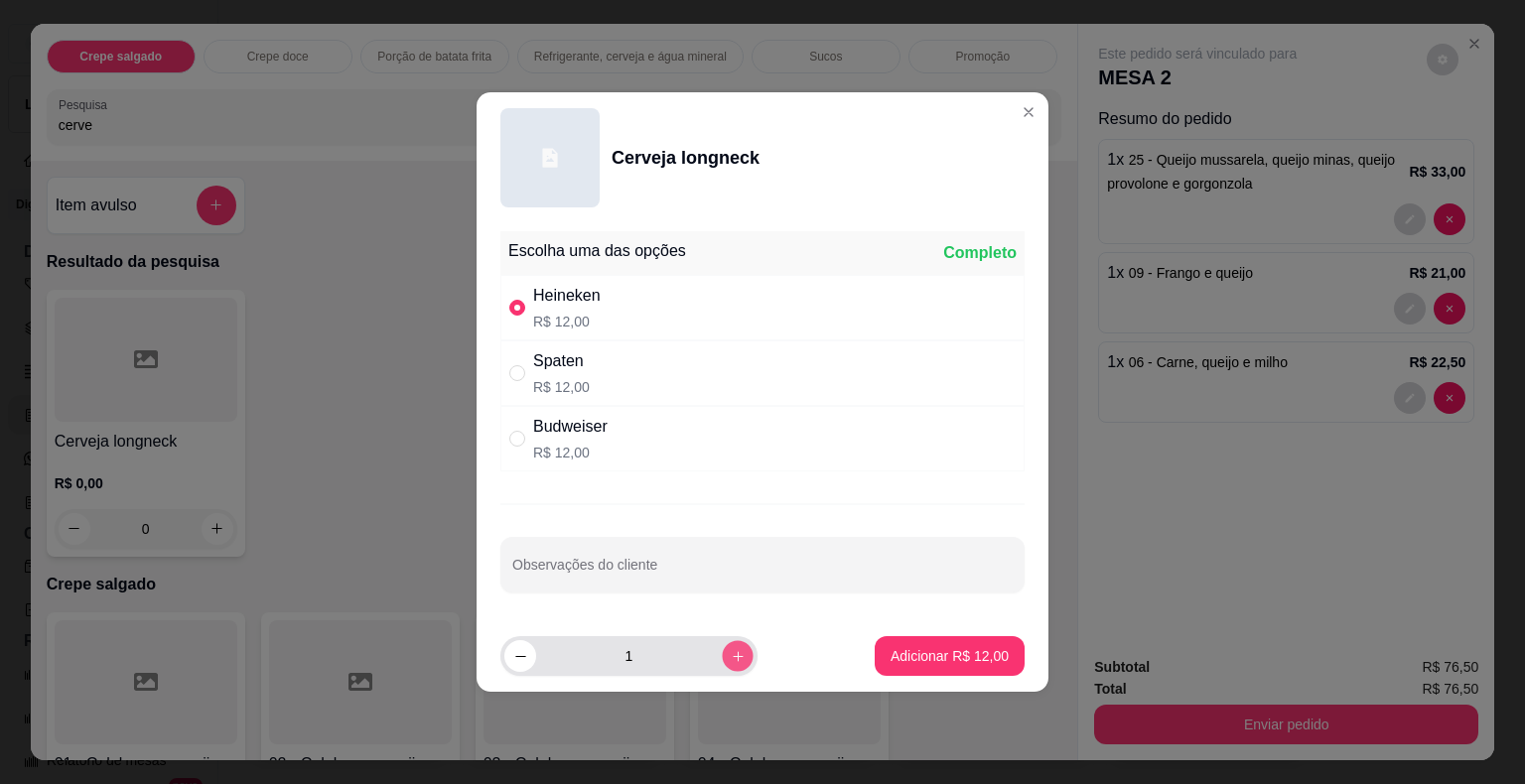 click at bounding box center [737, 655] 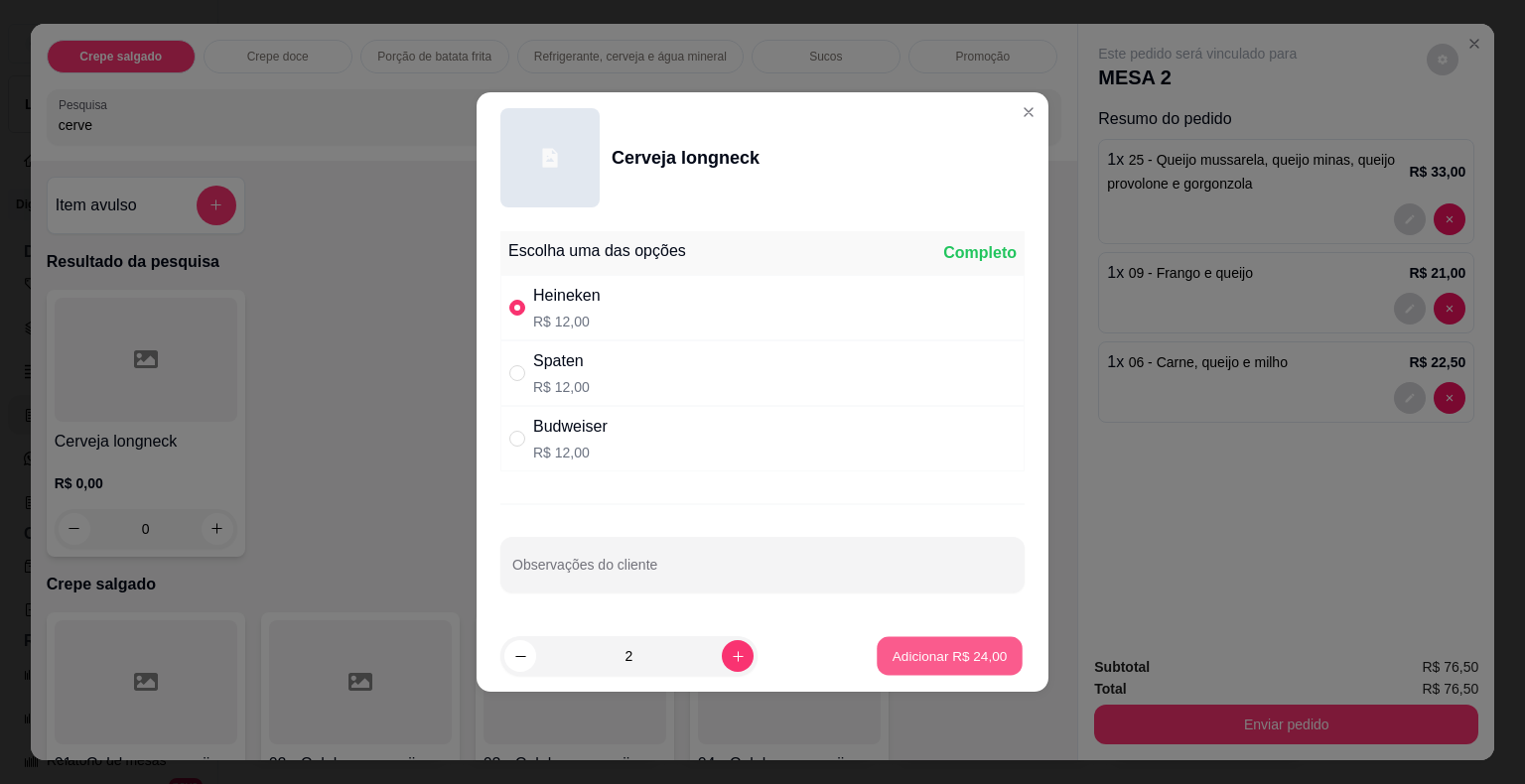 click on "Adicionar   R$ 24,00" at bounding box center [950, 655] 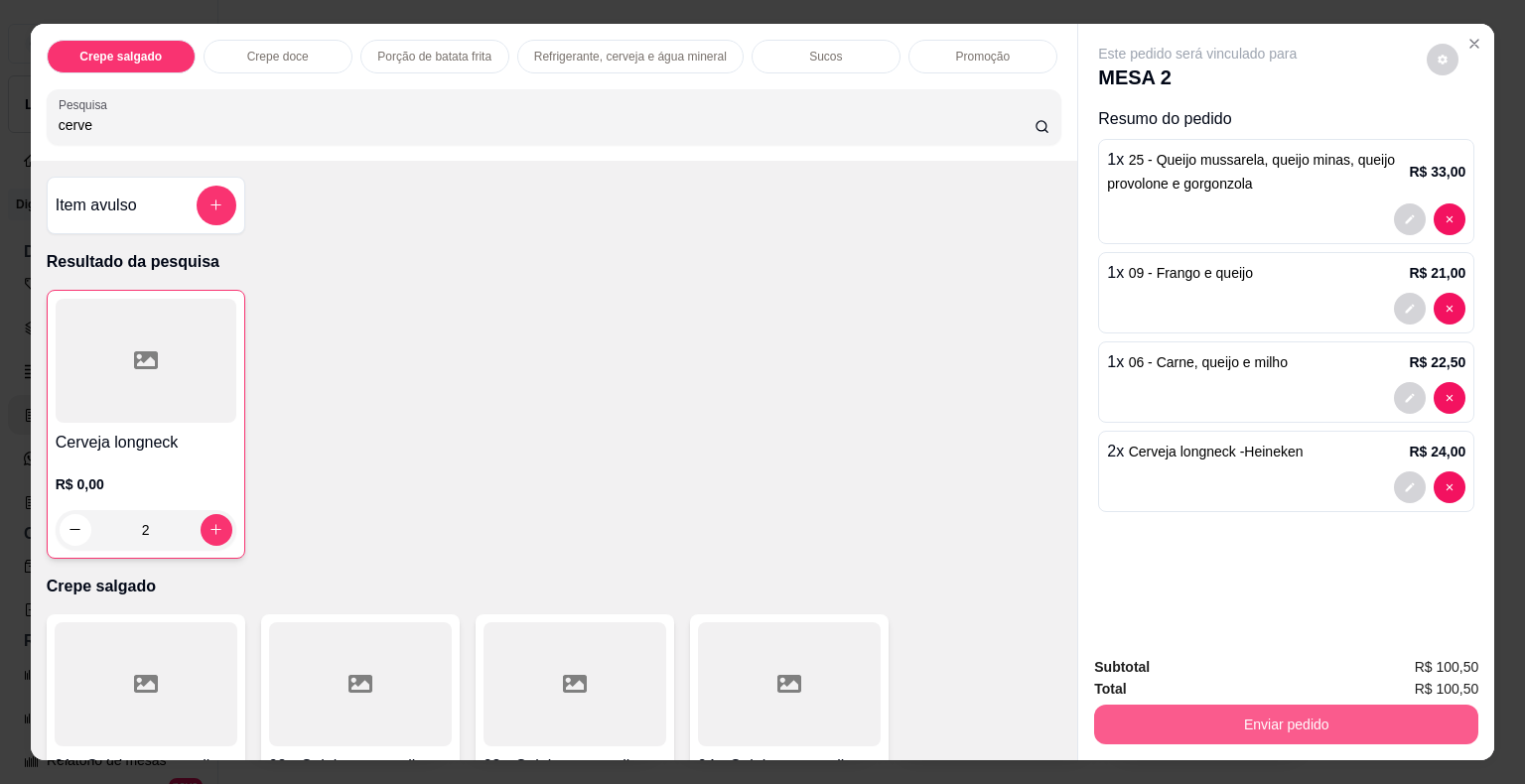 click on "Enviar pedido" at bounding box center (1286, 724) 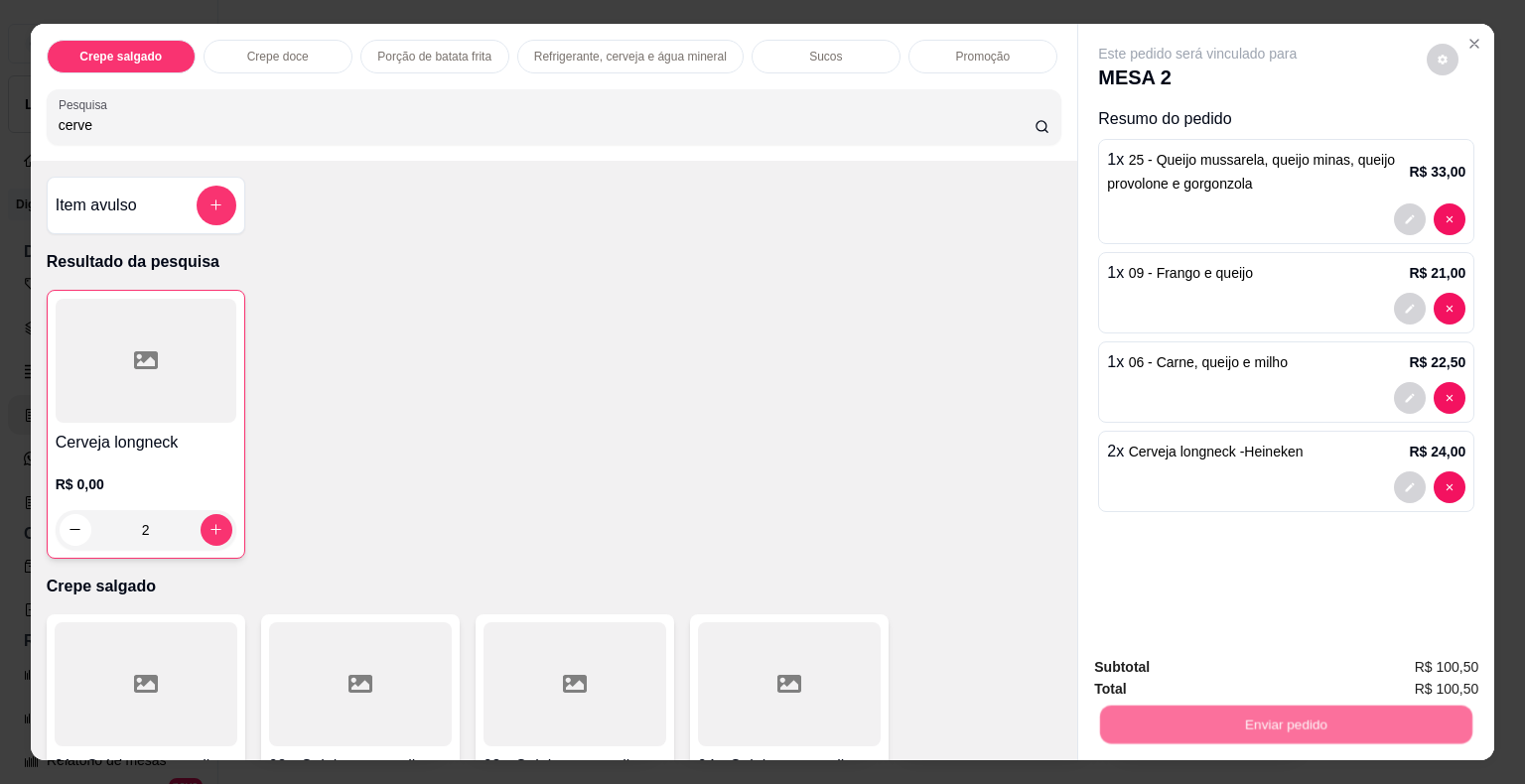 click on "Não registrar e enviar pedido" at bounding box center [1220, 669] 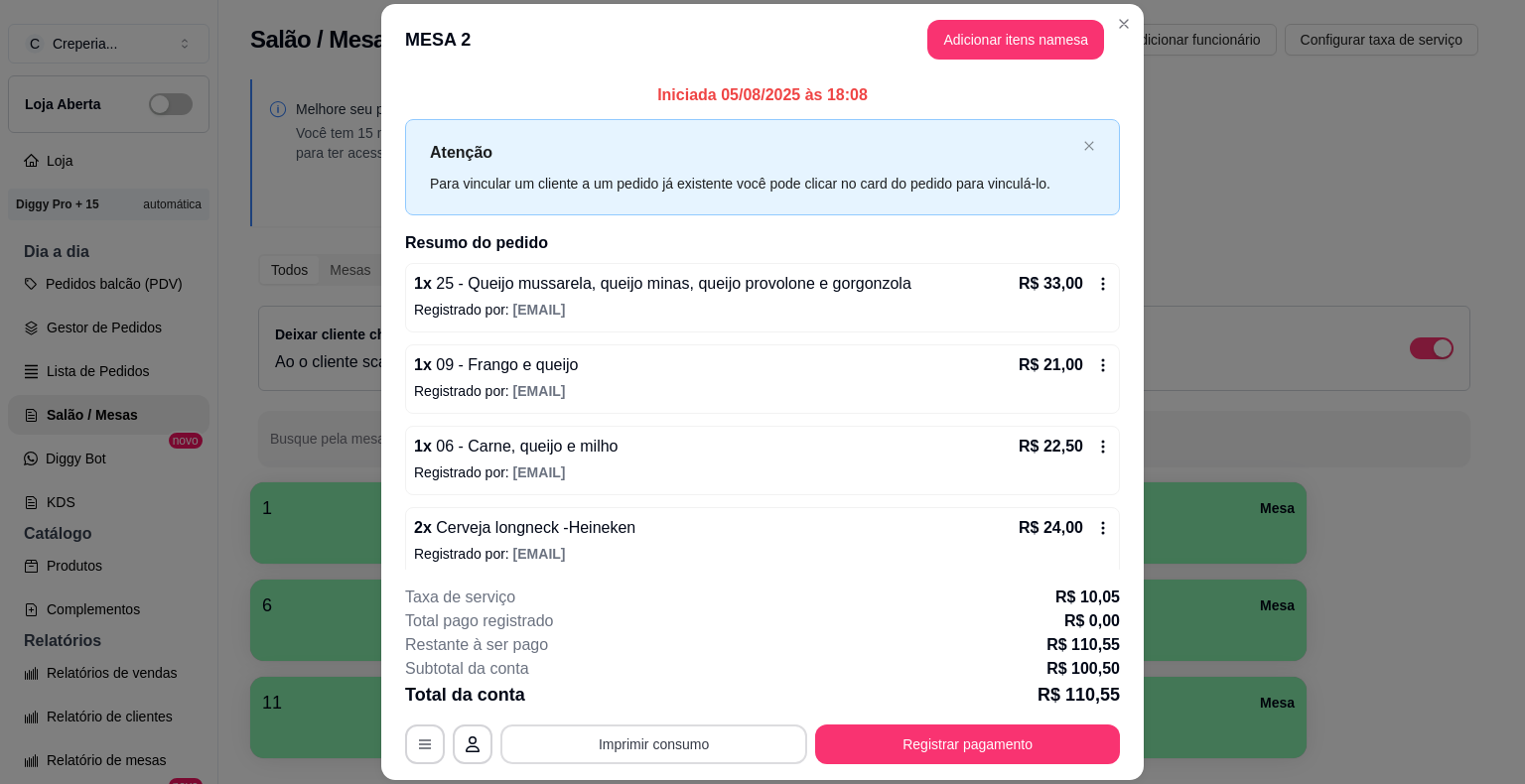 click on "Imprimir consumo" at bounding box center [653, 744] 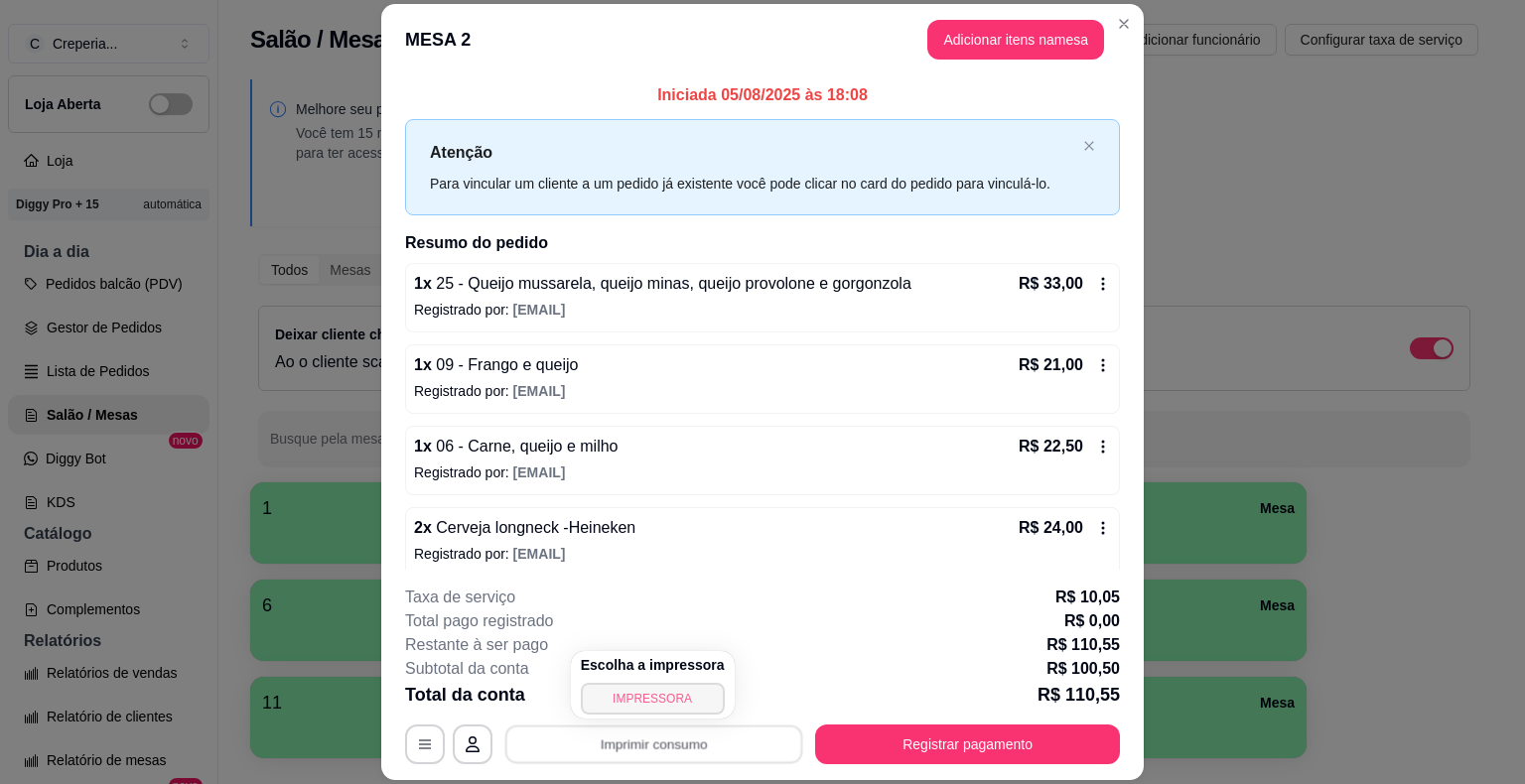 click on "IMPRESSORA" at bounding box center (652, 699) 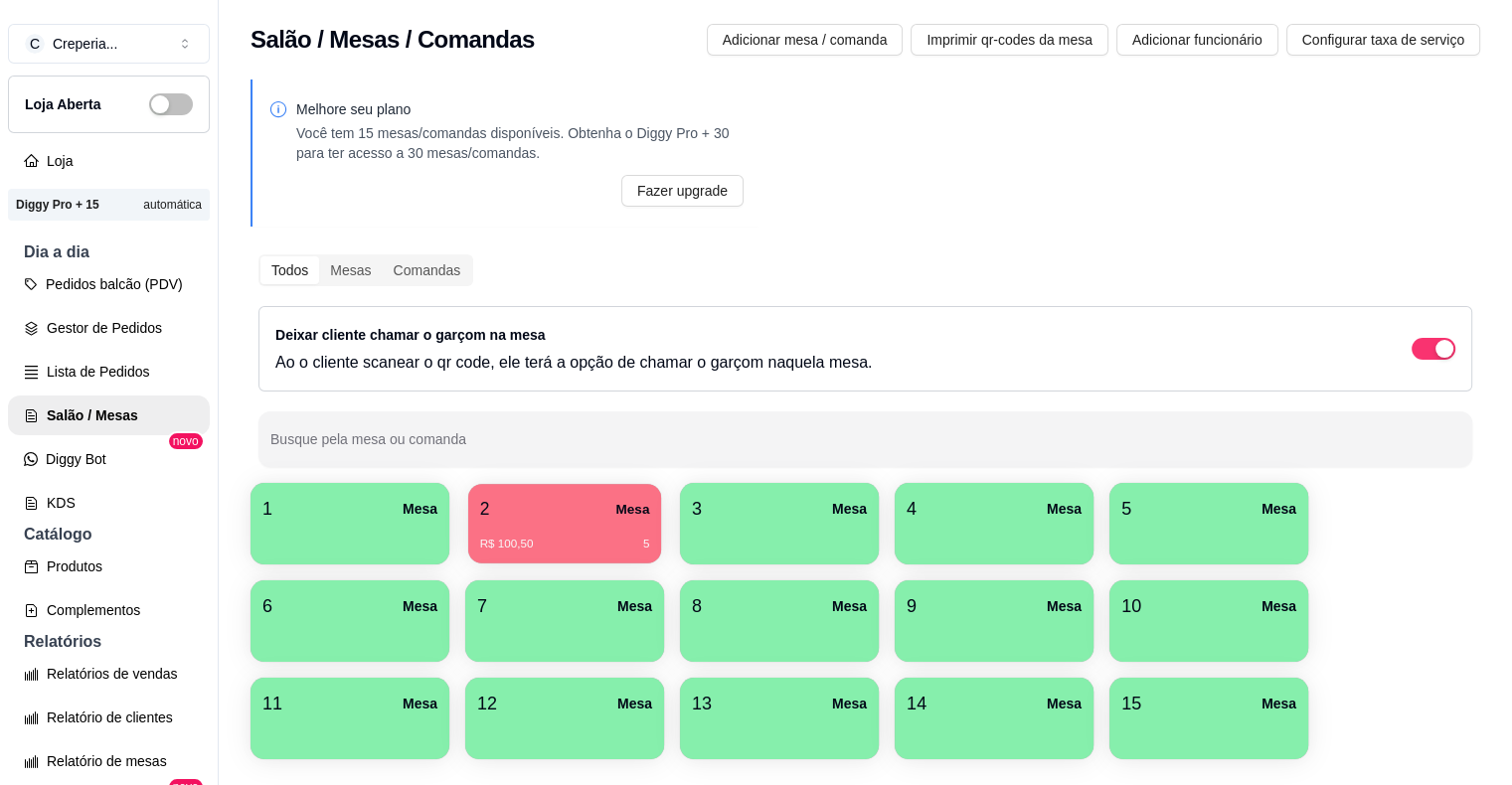 click on "R$ 100,50 5" at bounding box center (565, 537) 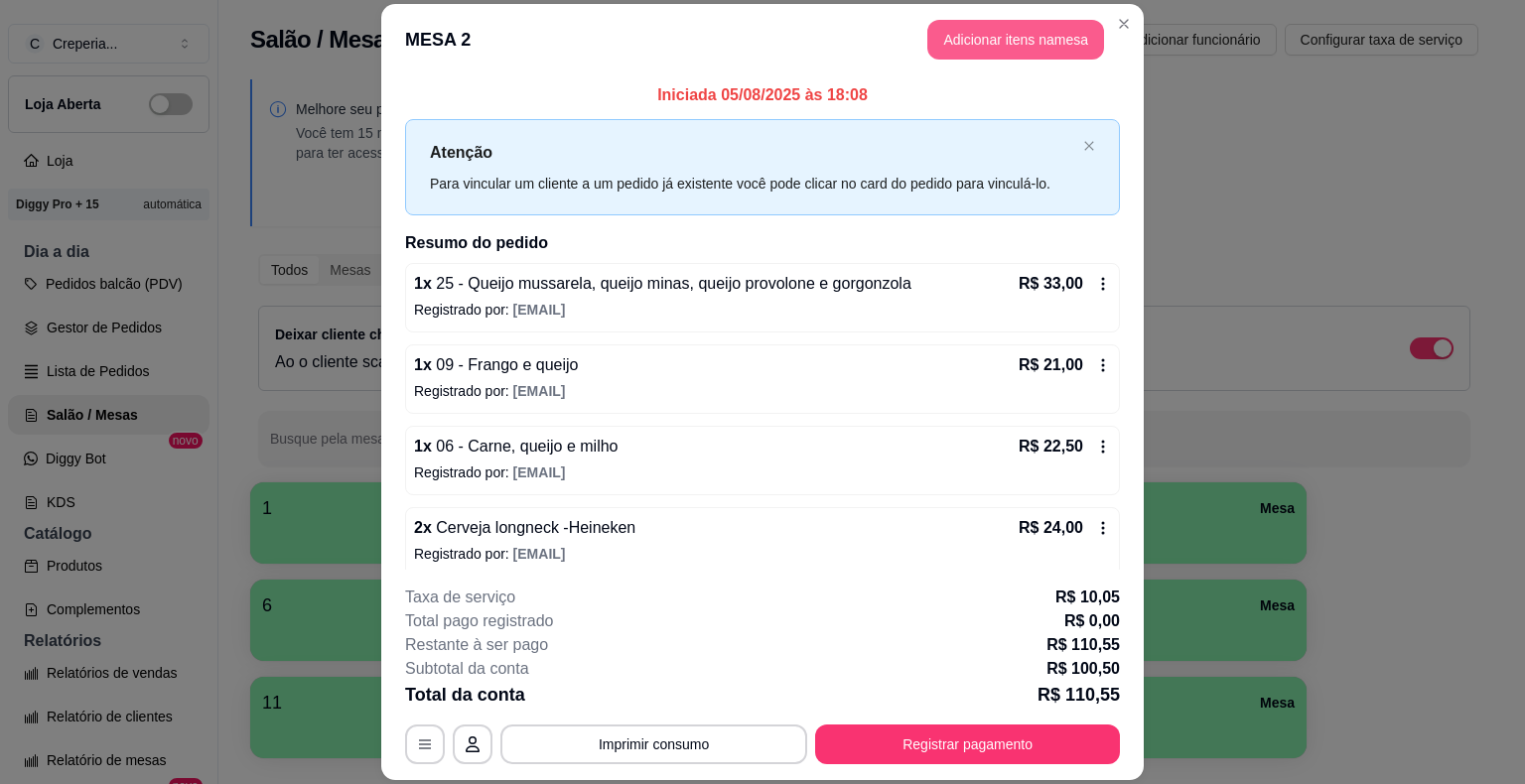 click on "Adicionar itens na  mesa" at bounding box center (1016, 40) 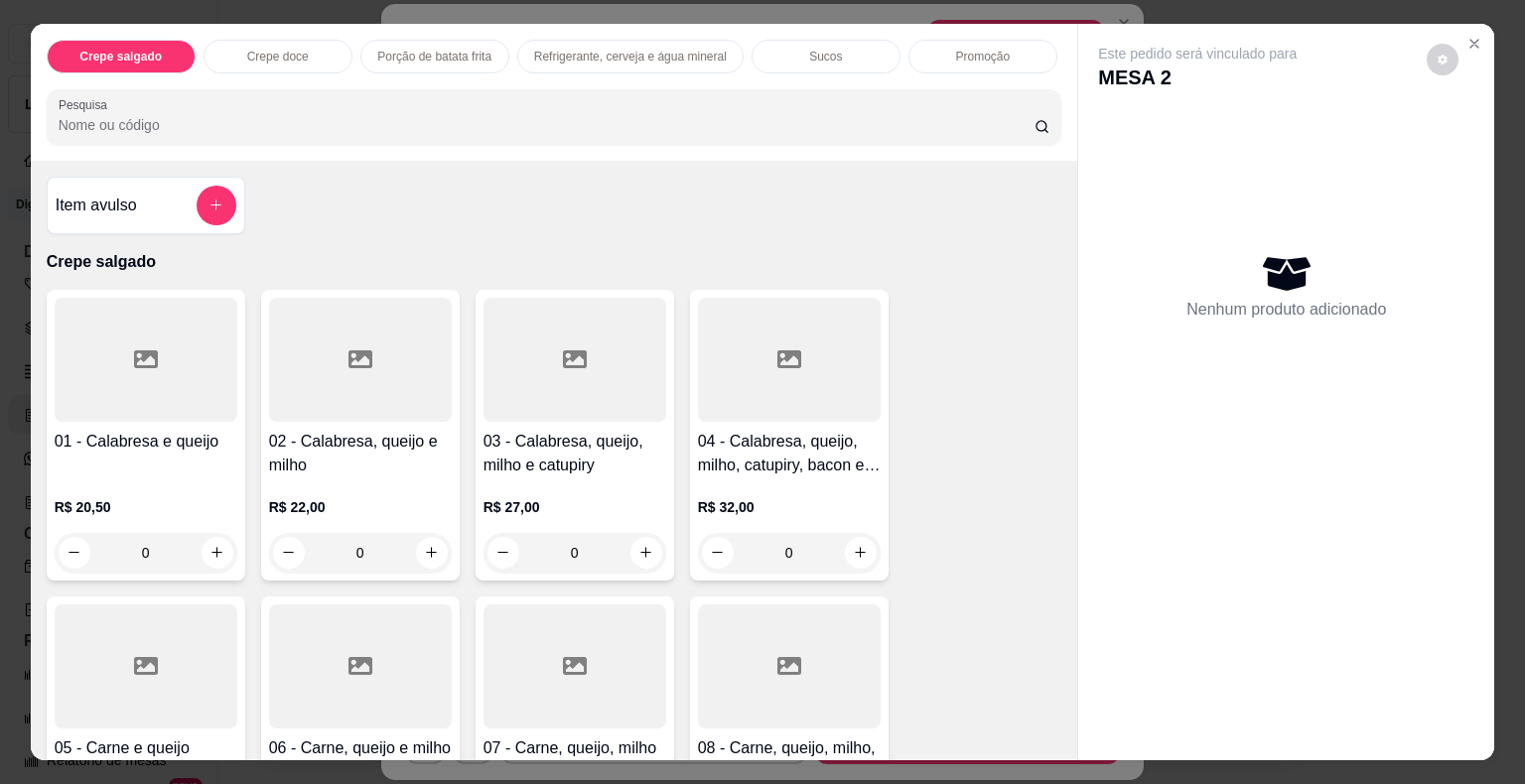 click on "Pesquisa" at bounding box center (546, 125) 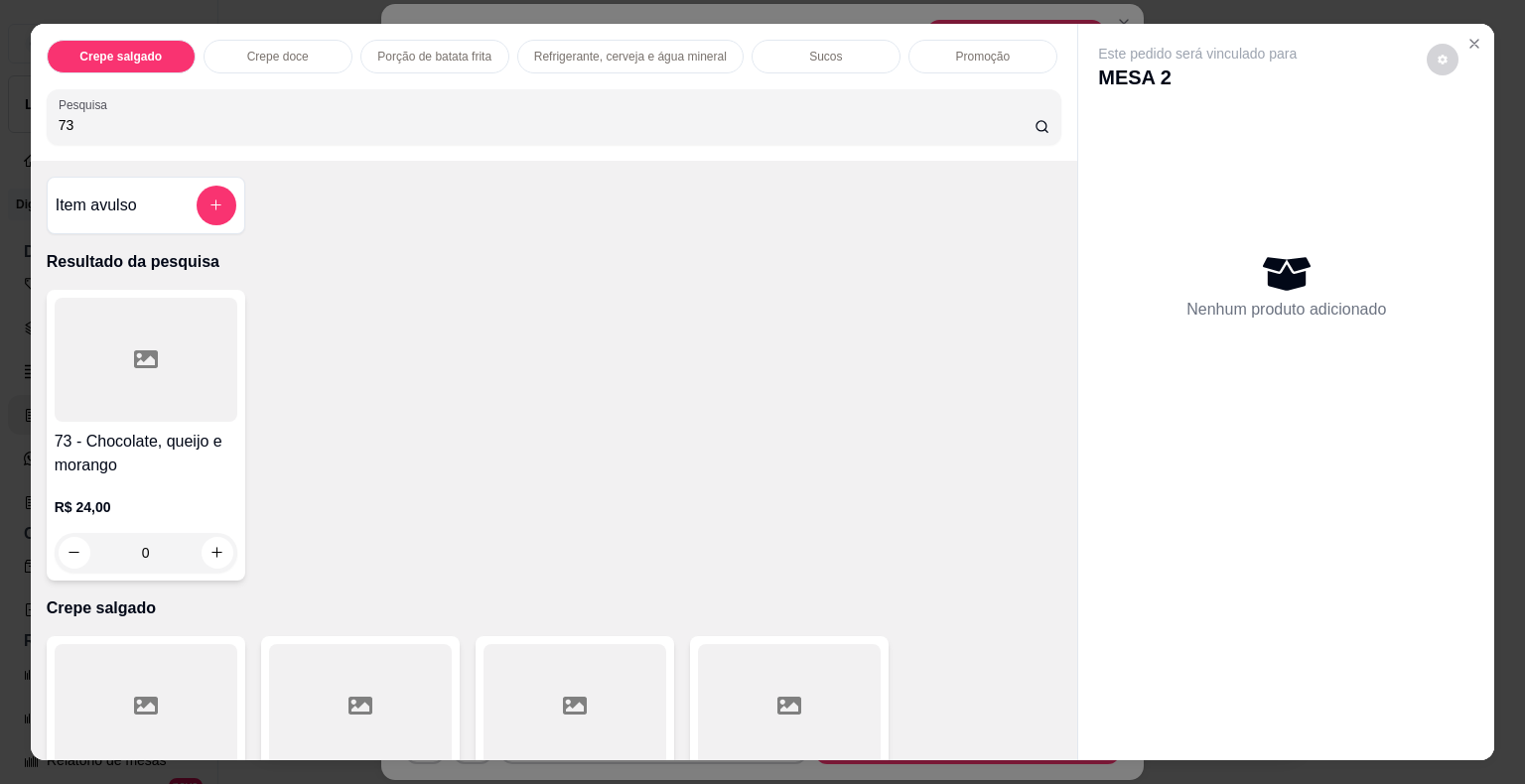 type on "73" 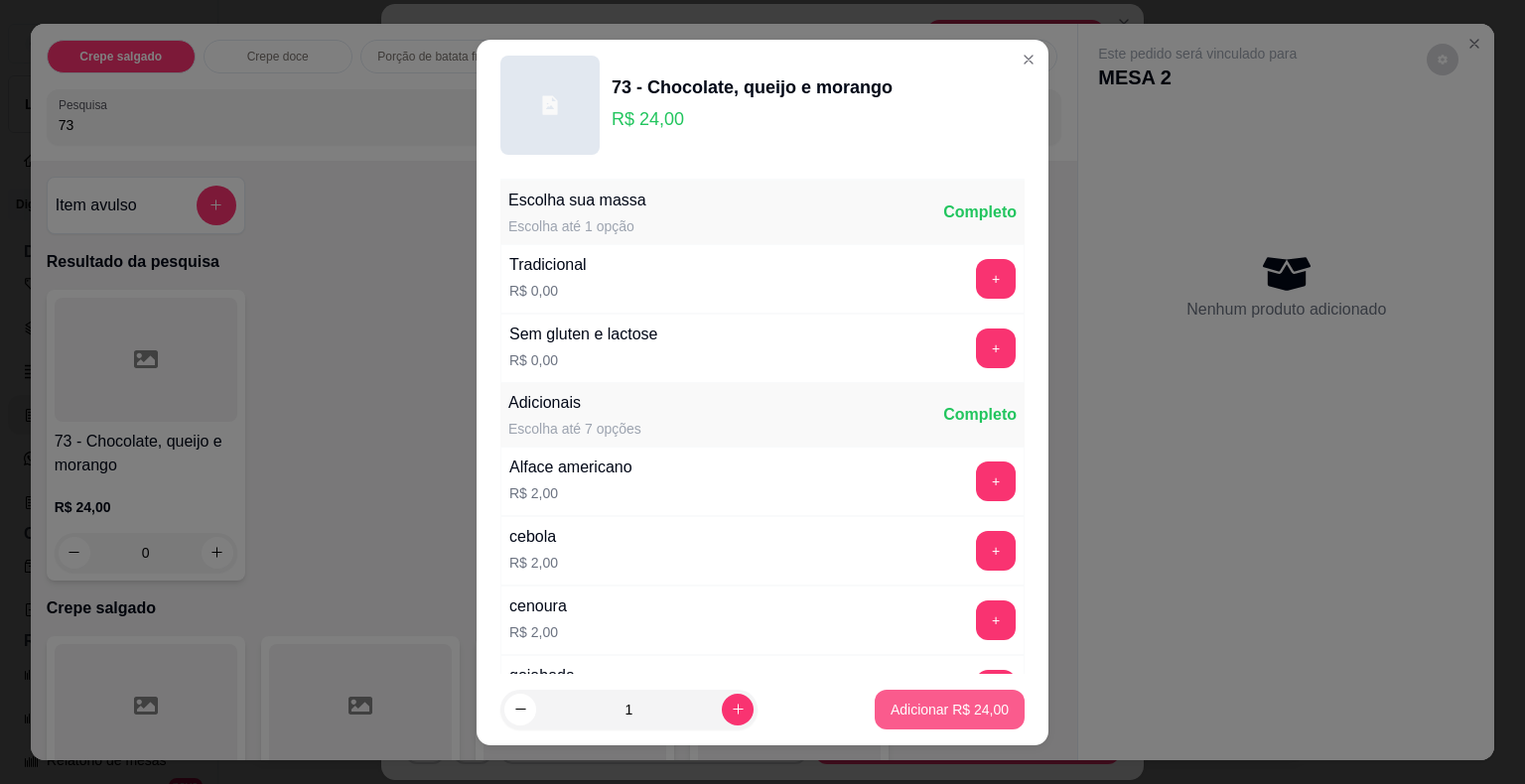 click on "Adicionar   R$ 24,00" at bounding box center (949, 710) 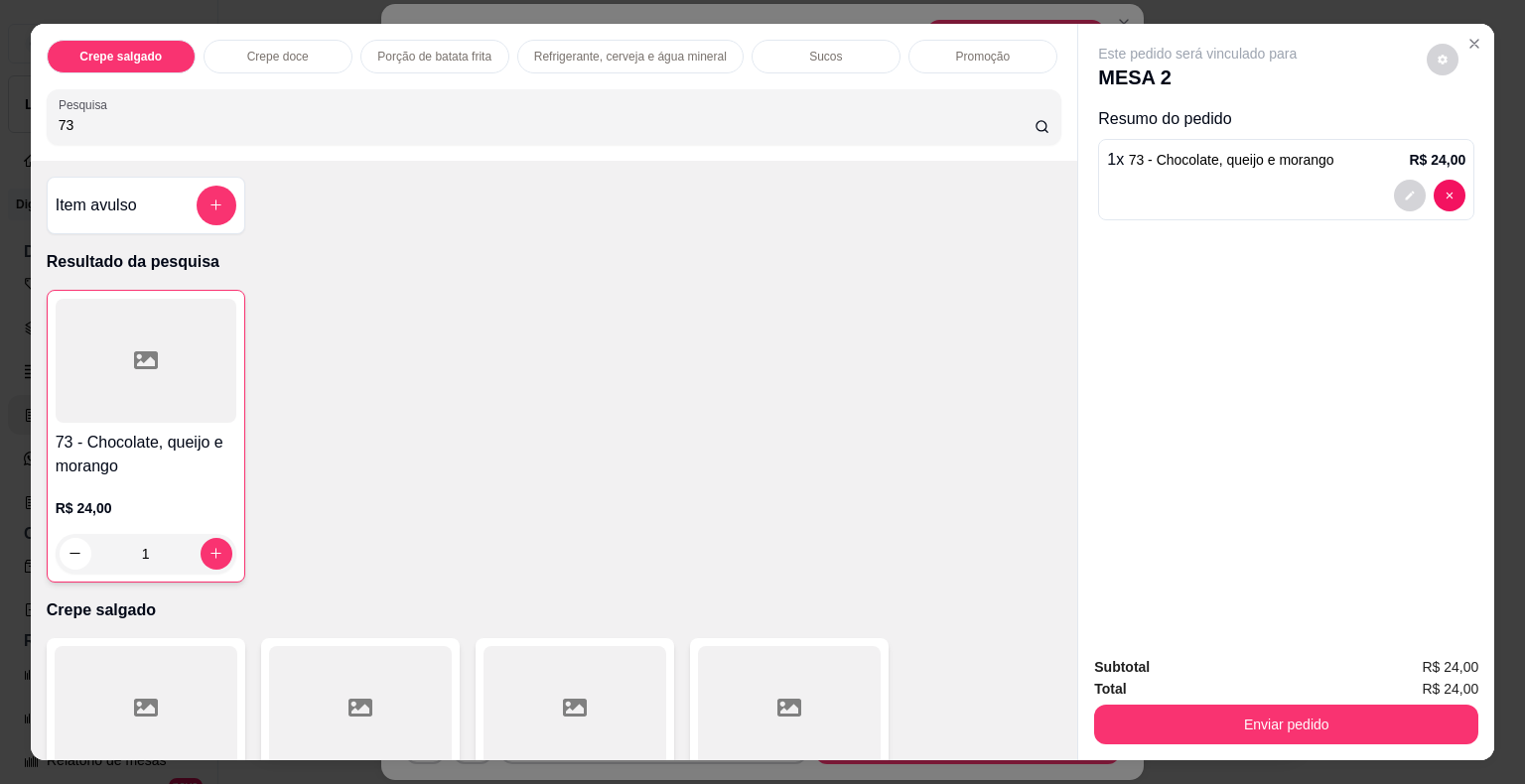 type on "1" 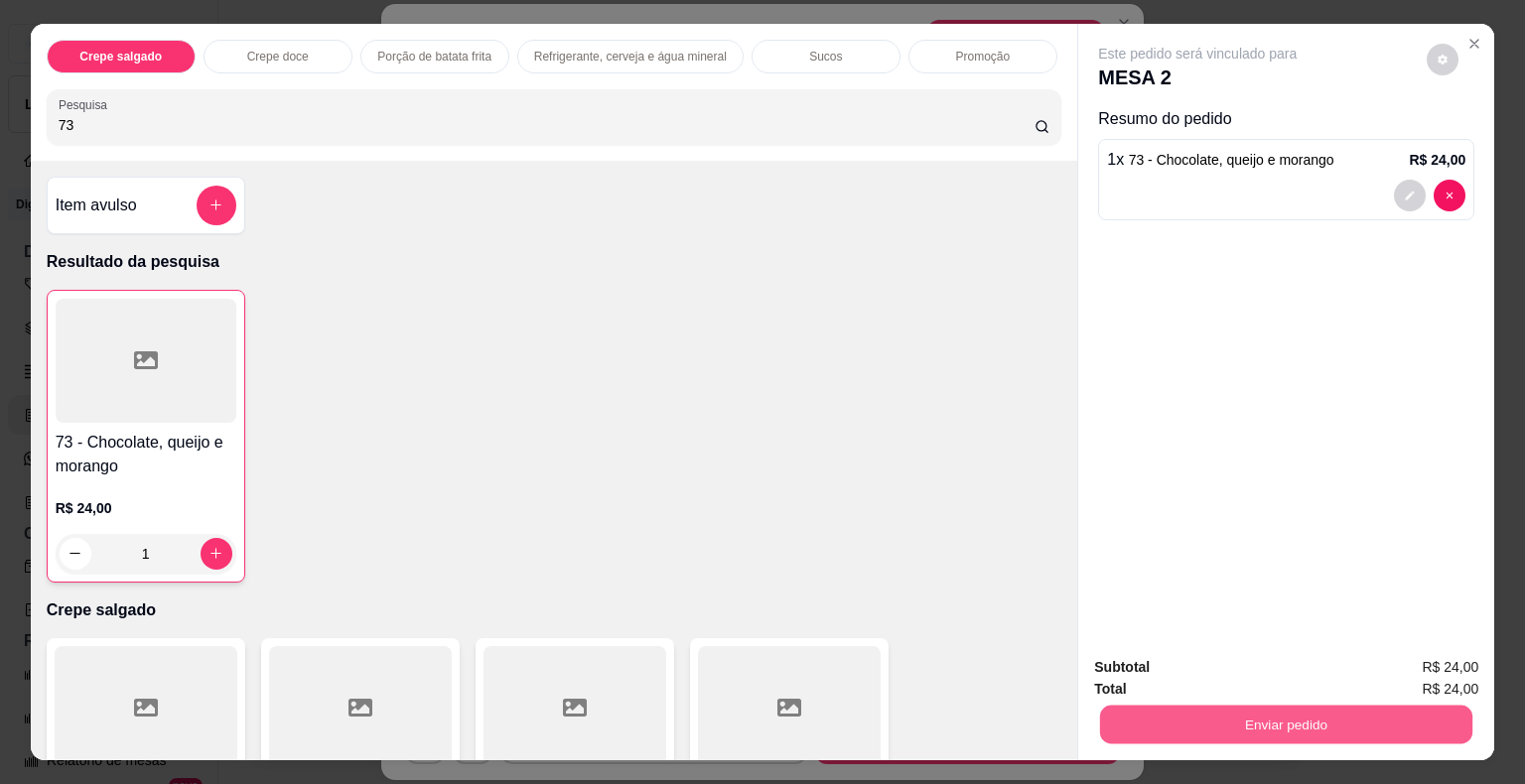 click on "Enviar pedido" at bounding box center [1286, 724] 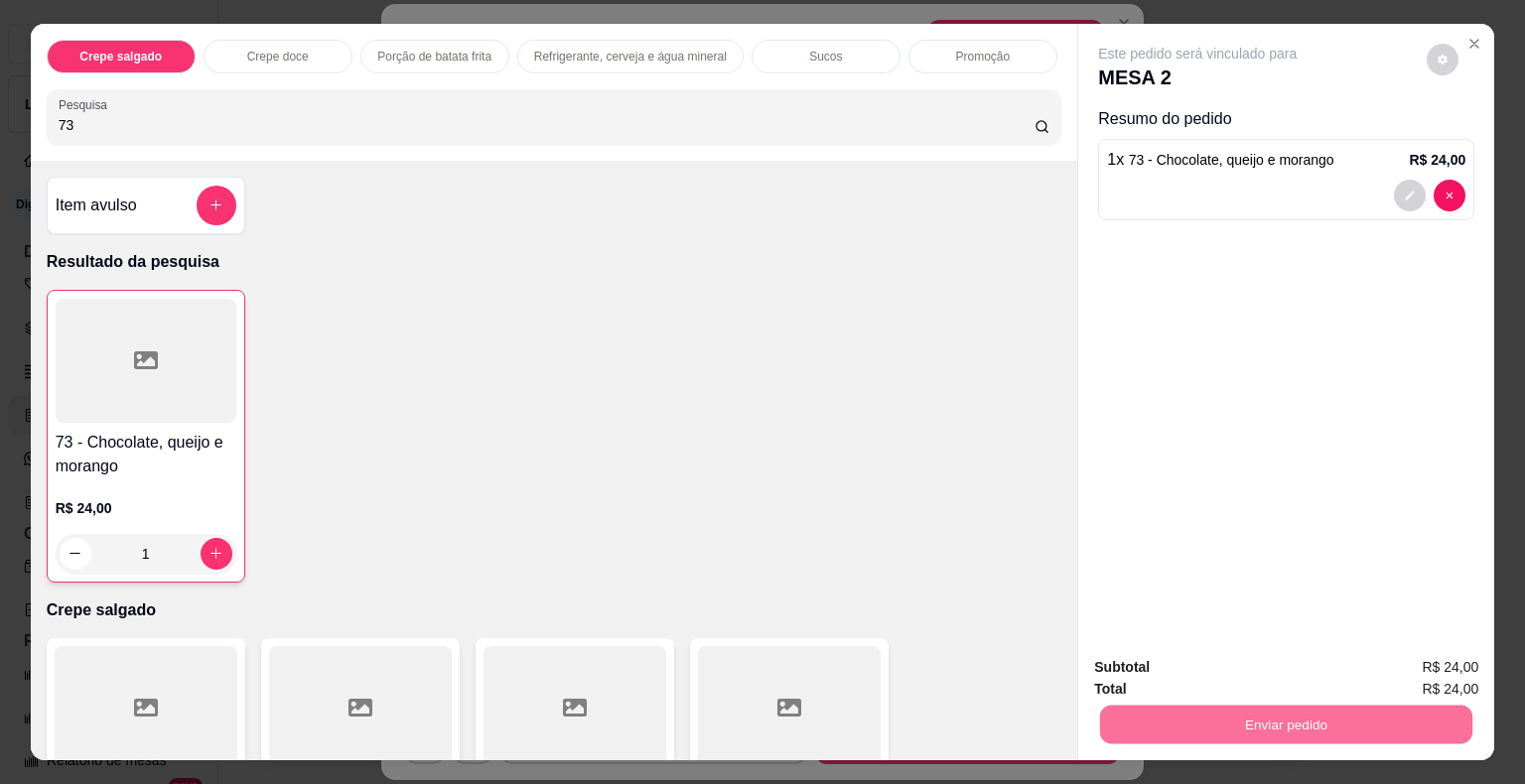 click on "Não registrar e enviar pedido" at bounding box center (1220, 669) 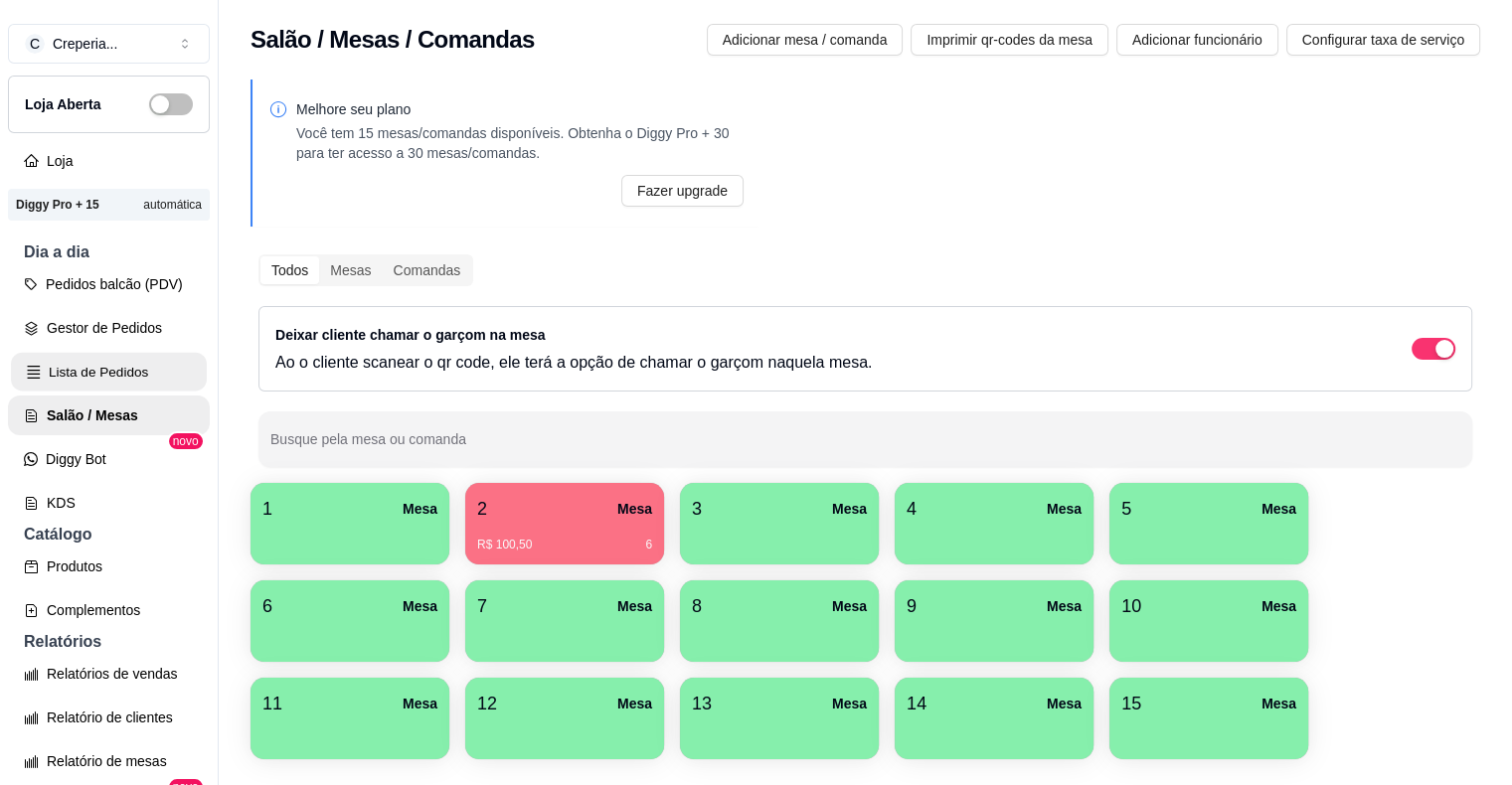 click on "Lista de Pedidos" at bounding box center [108, 372] 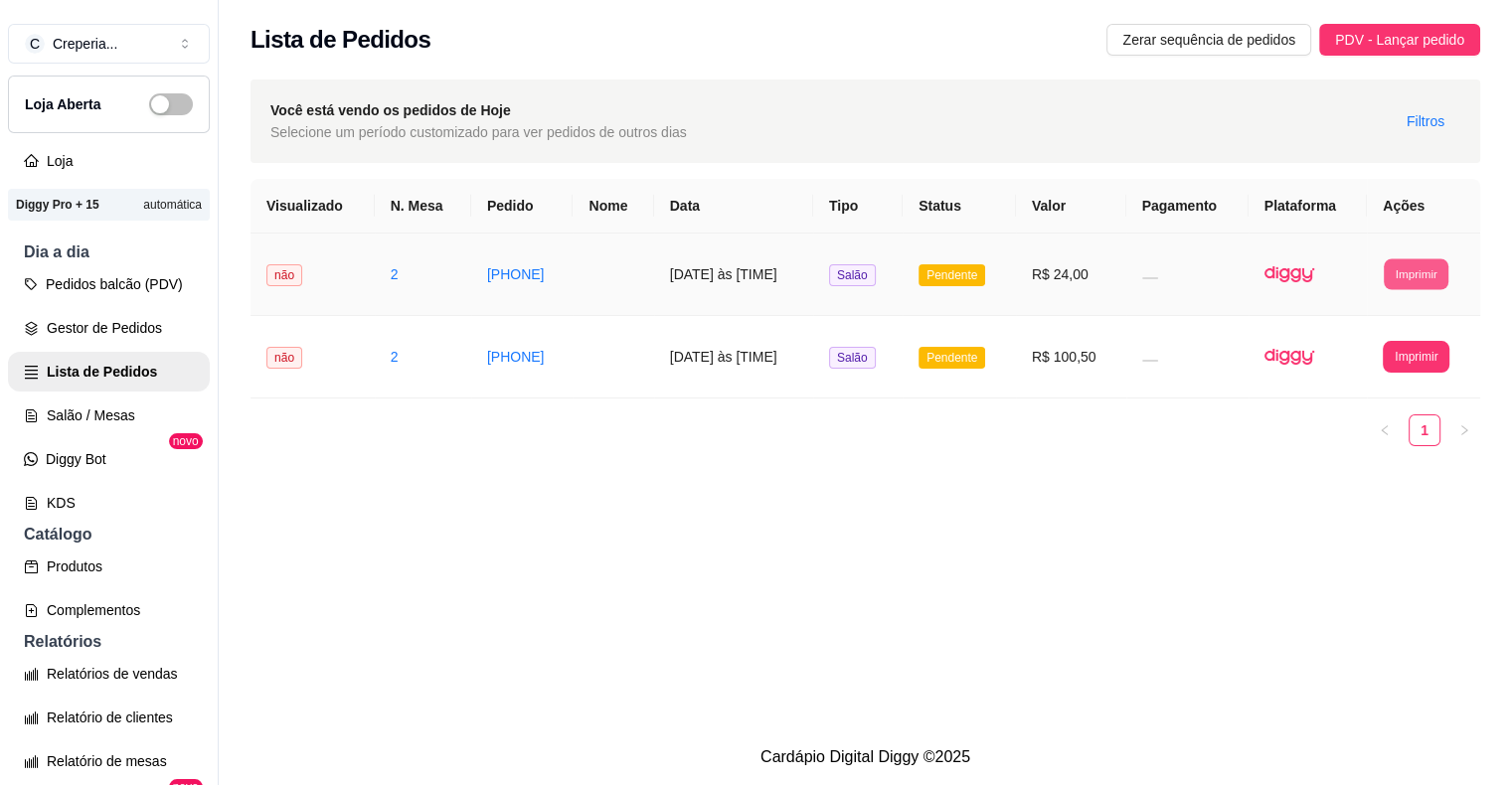click on "Imprimir" at bounding box center [1416, 273] 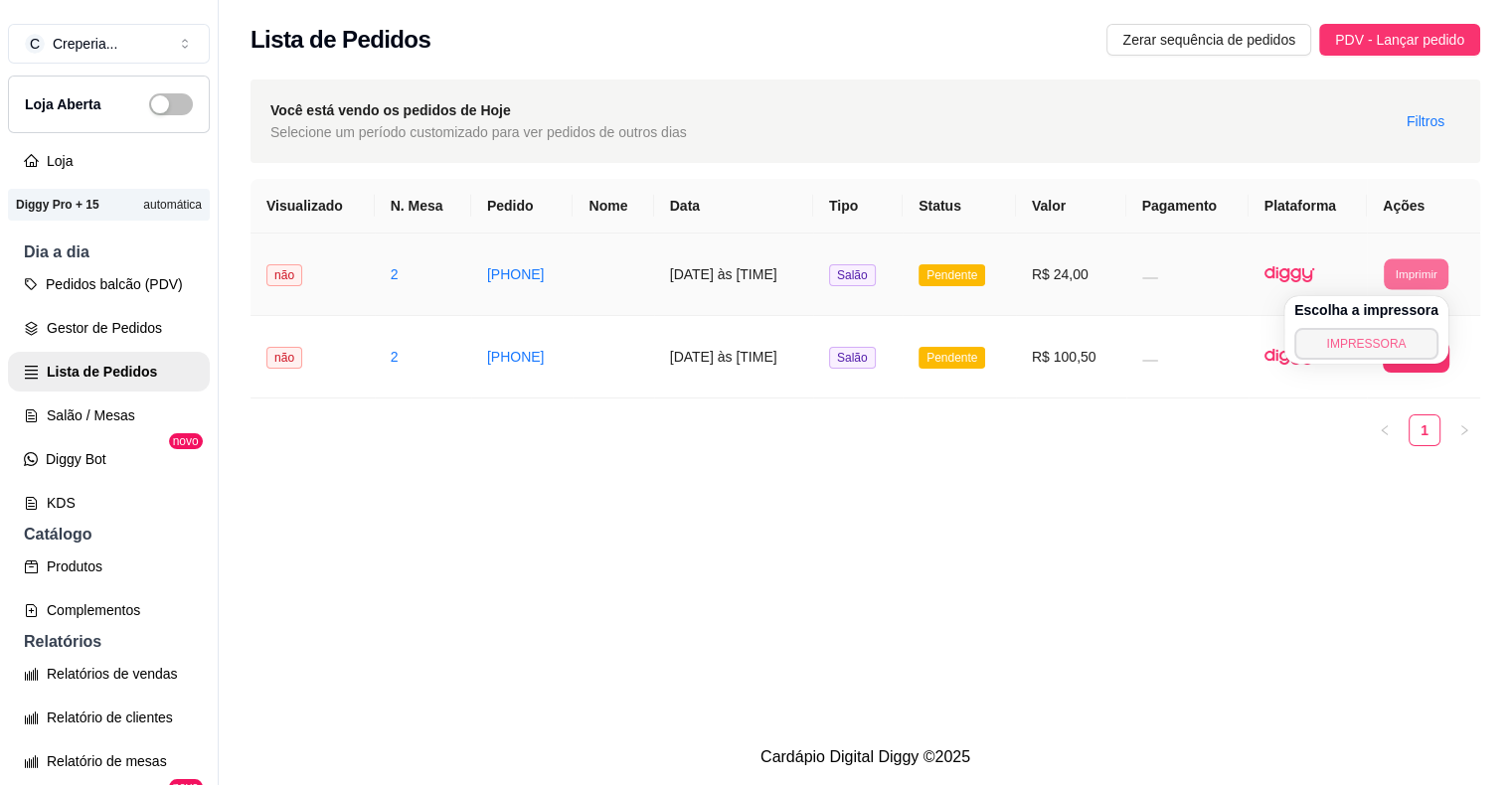 click on "IMPRESSORA" at bounding box center (1366, 344) 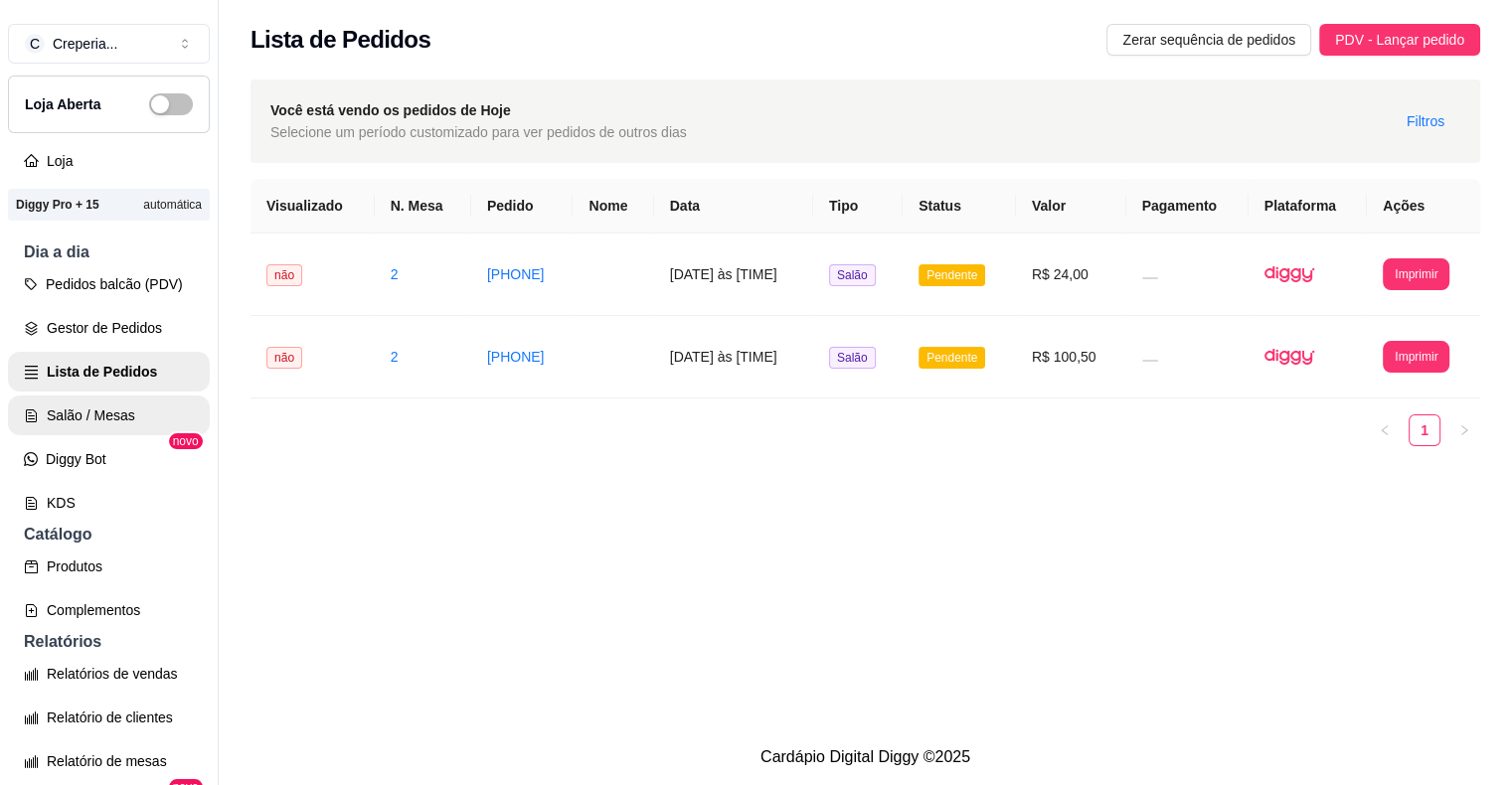 click on "Salão / Mesas" at bounding box center [108, 415] 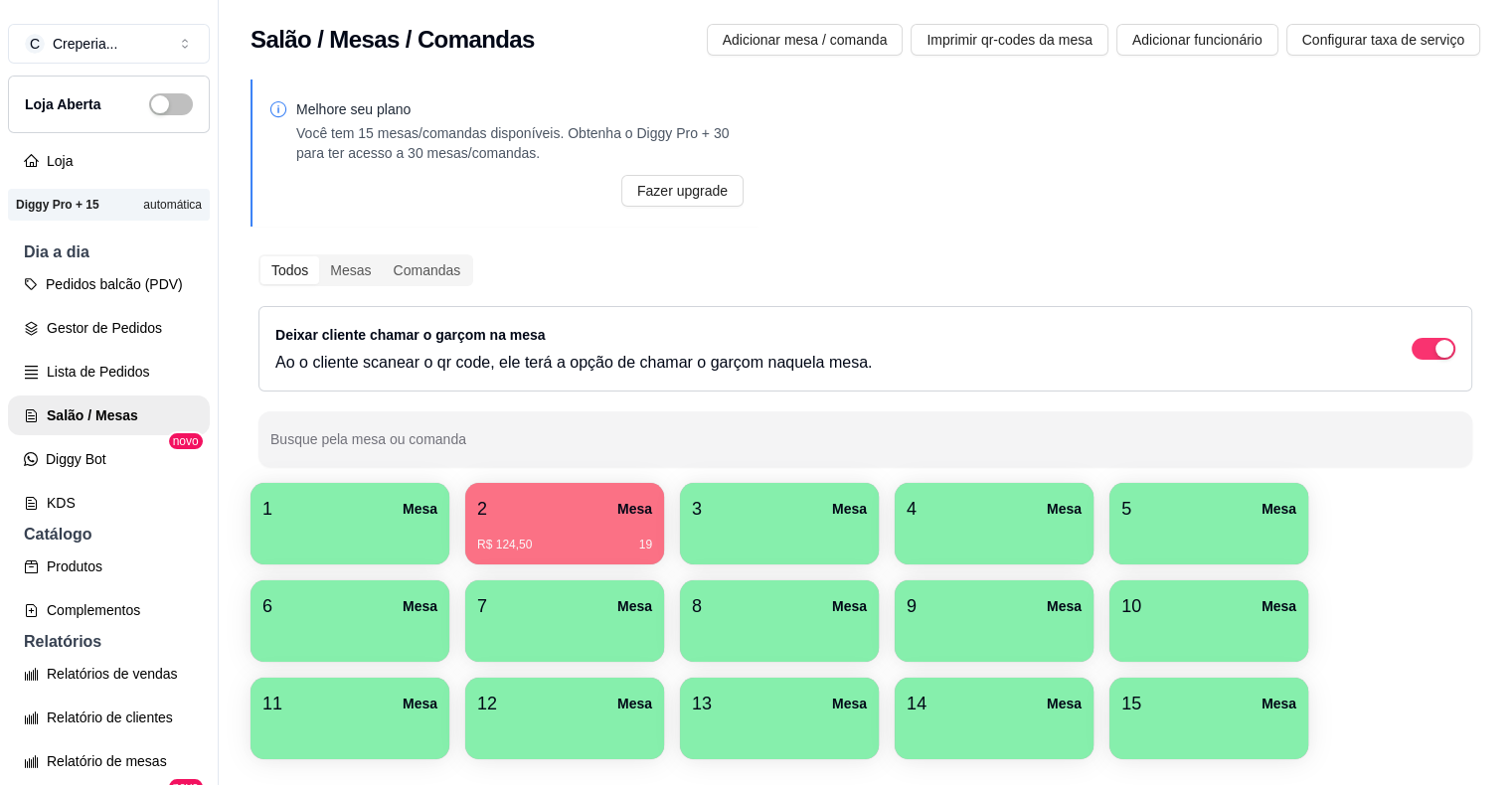 click on "2 Mesa" at bounding box center [565, 509] 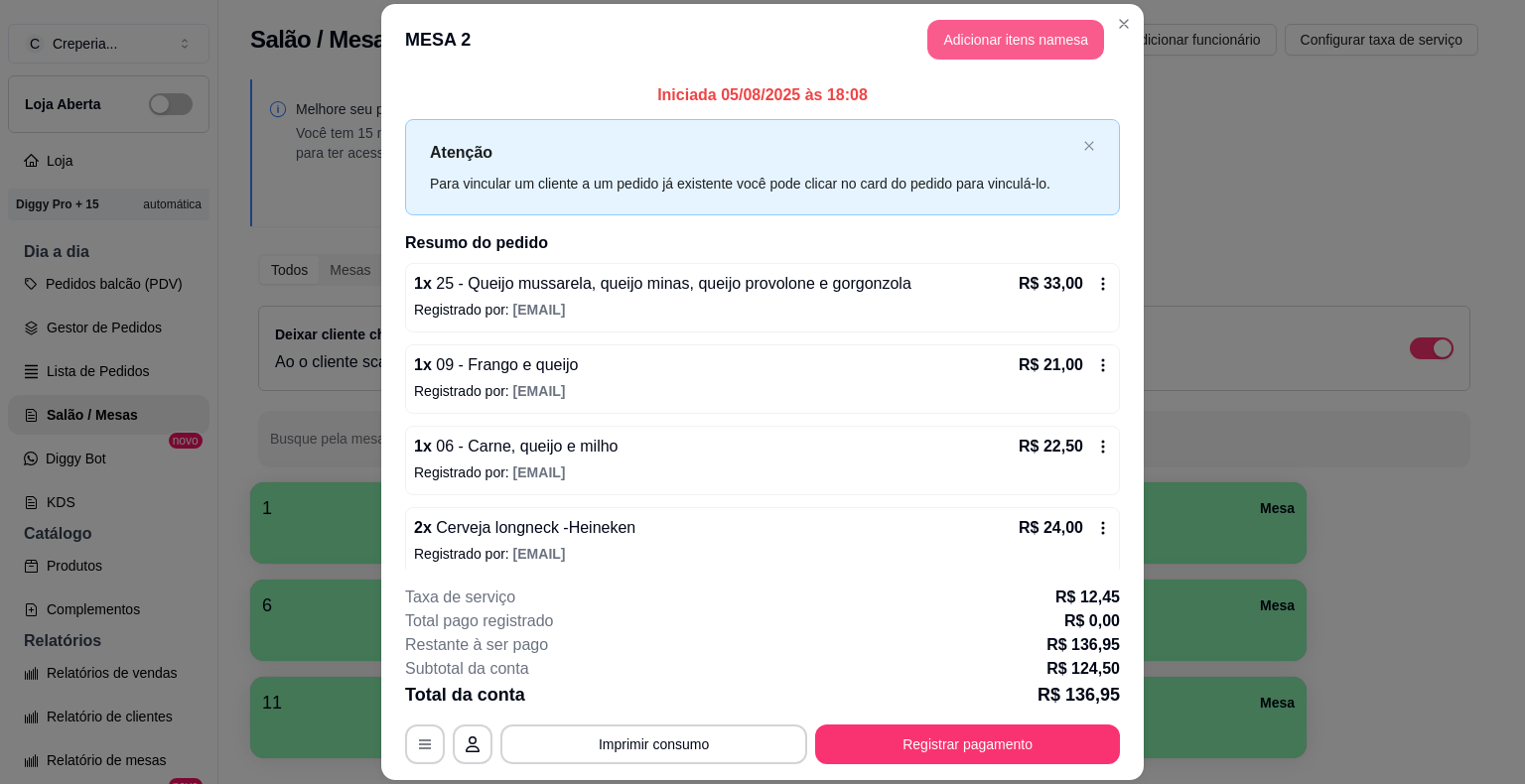 click on "Adicionar itens na  mesa" at bounding box center [1016, 40] 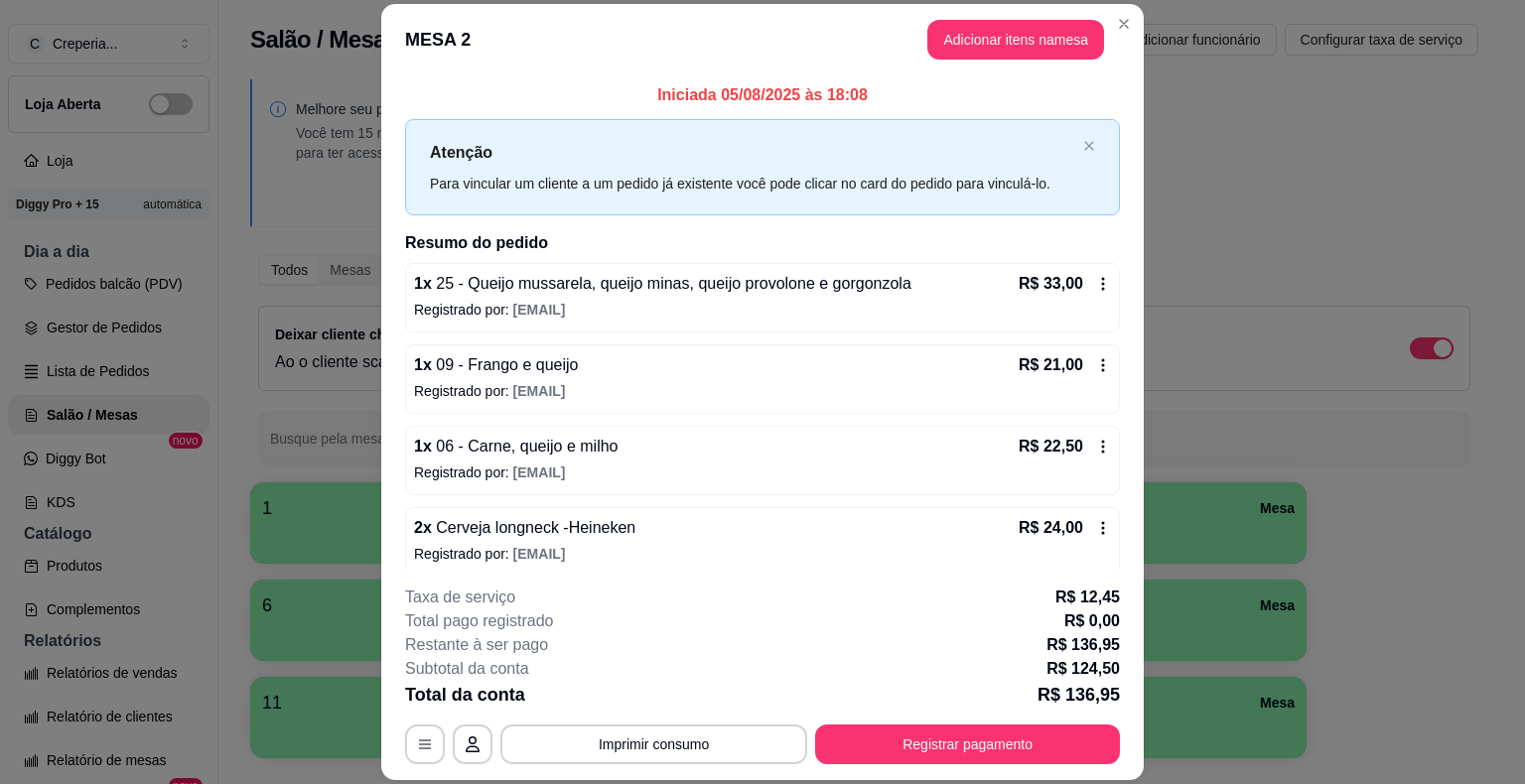 click on "Pesquisa" at bounding box center [546, 125] 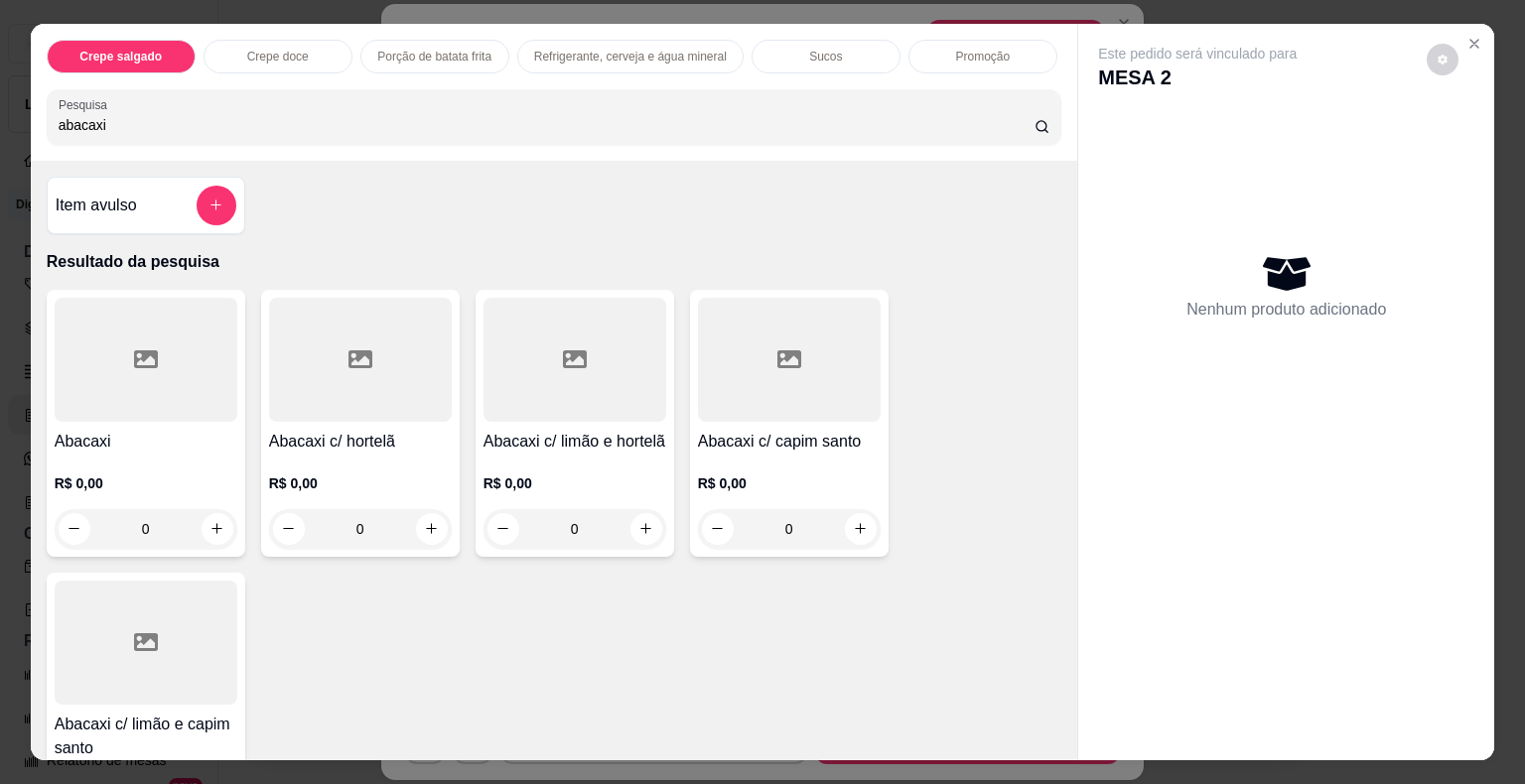 type on "abacaxi" 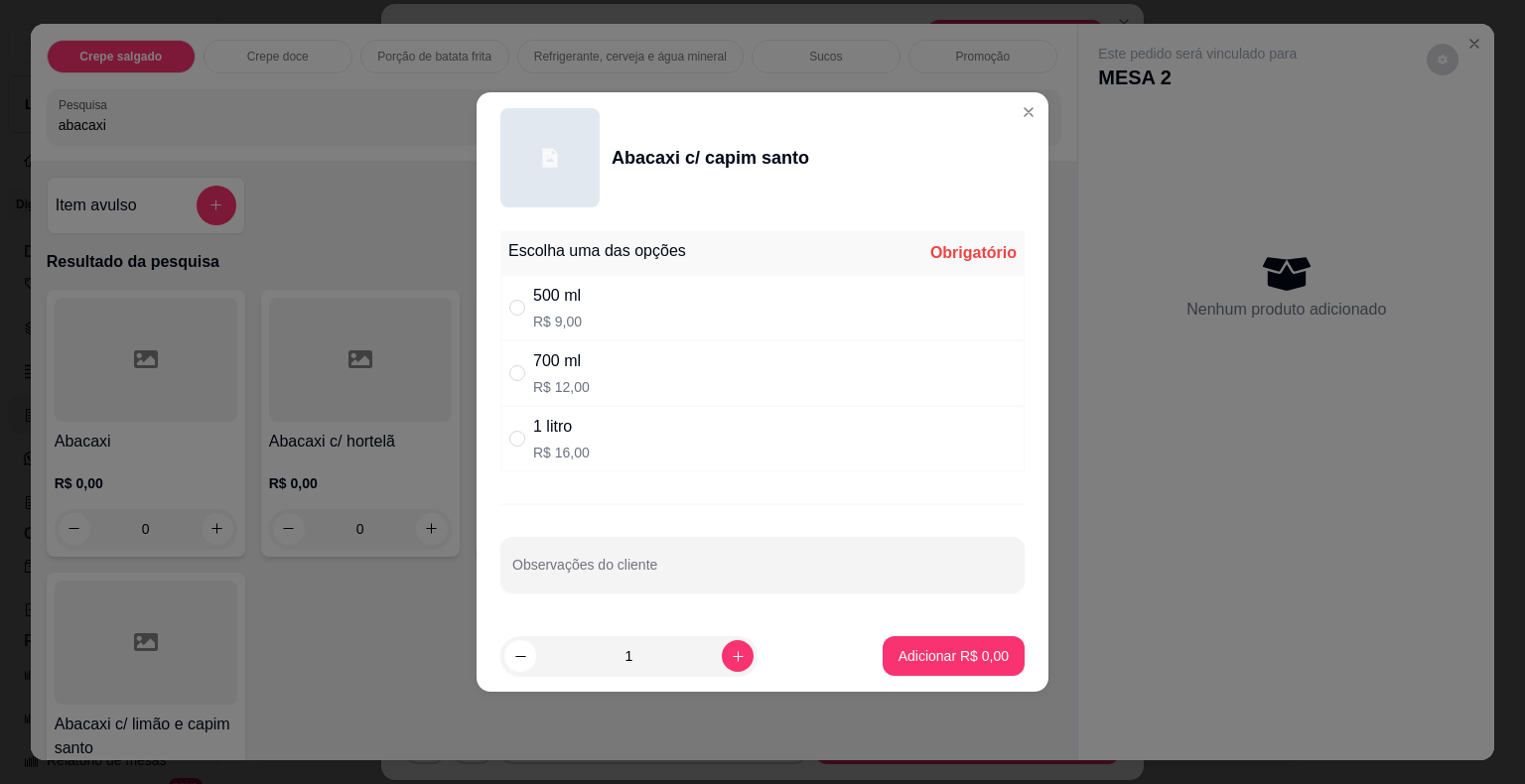 click on "700 ml R$ 12,00" at bounding box center [762, 373] 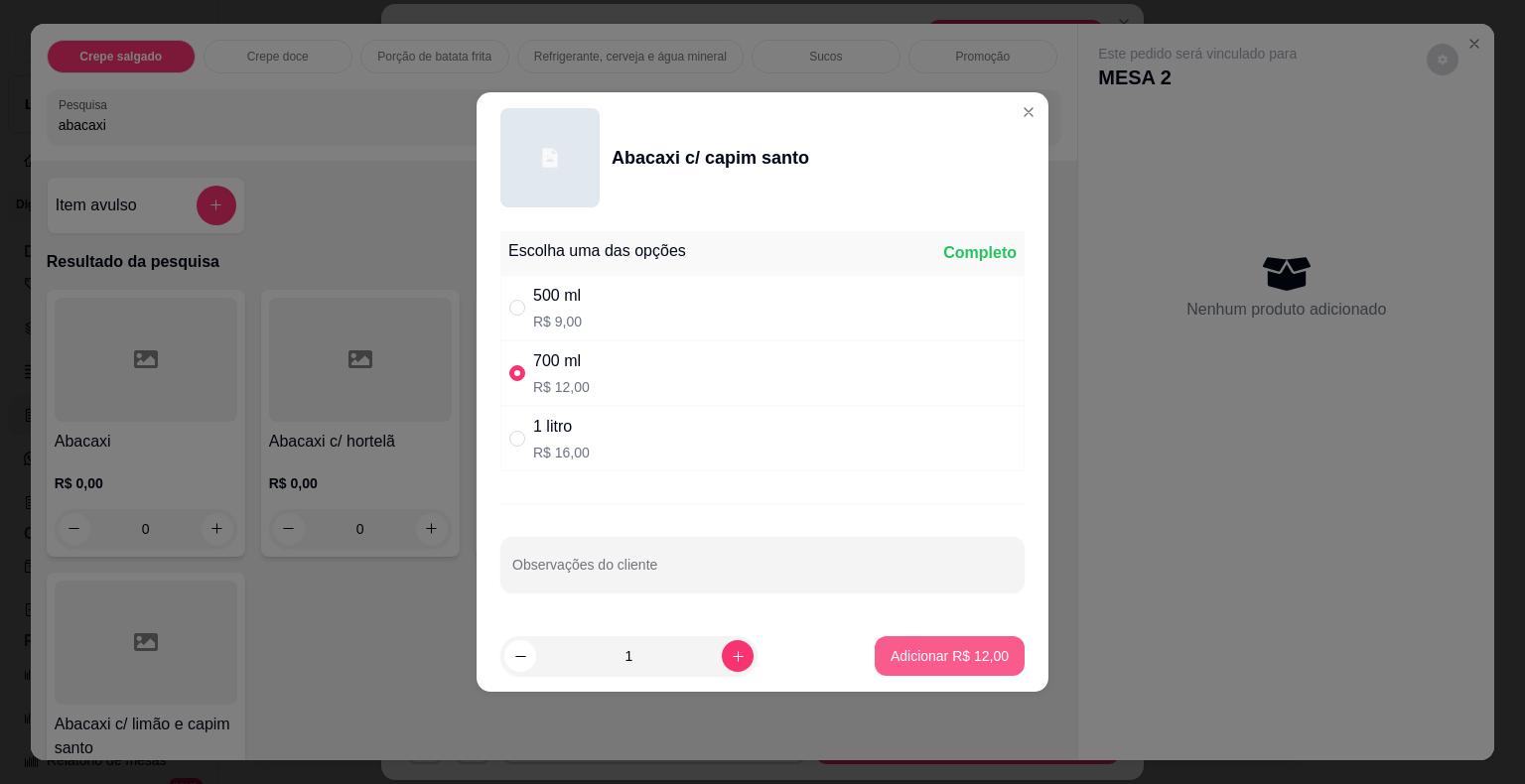 click on "Adicionar   R$ 12,00" at bounding box center (949, 656) 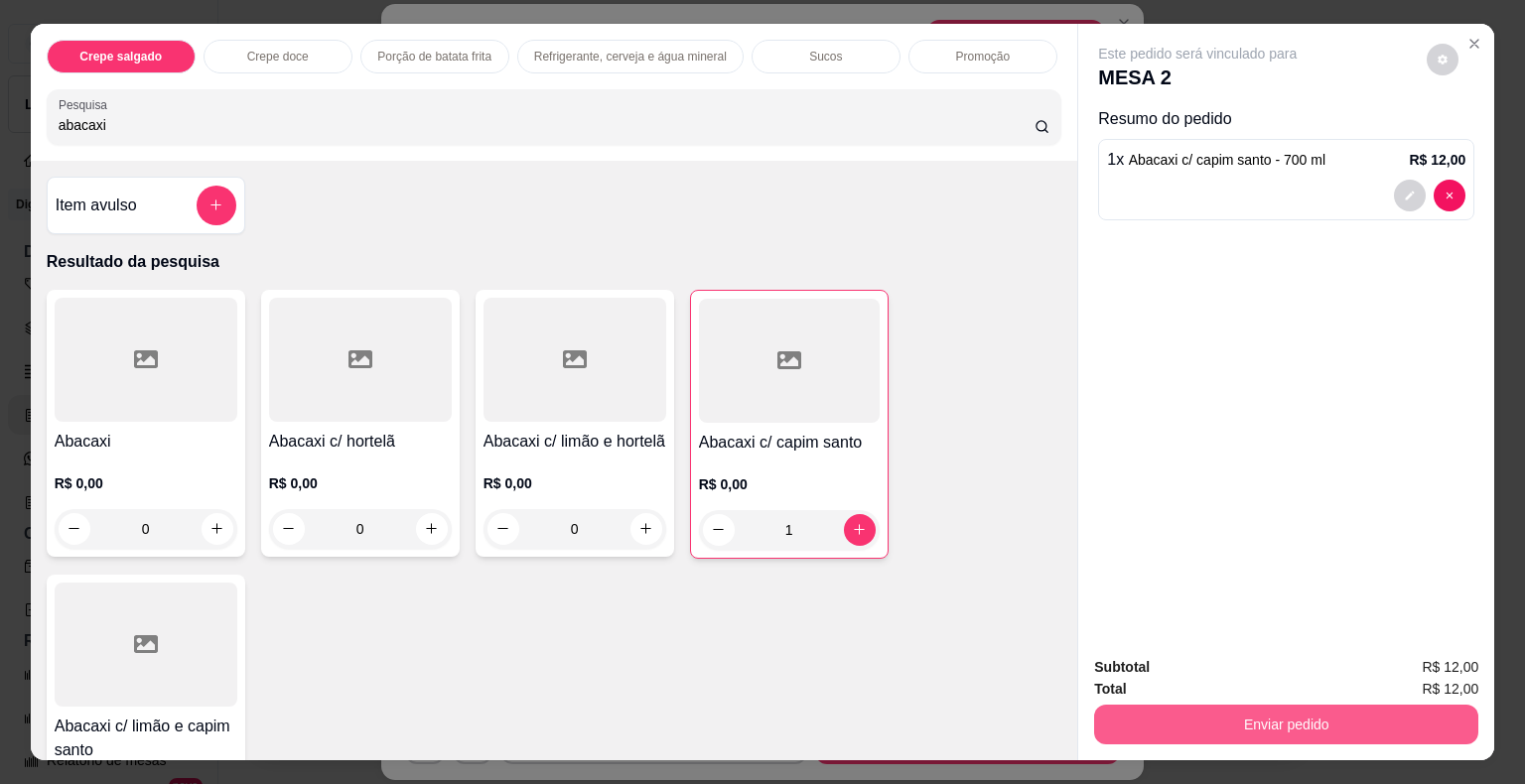 click on "Enviar pedido" at bounding box center [1286, 724] 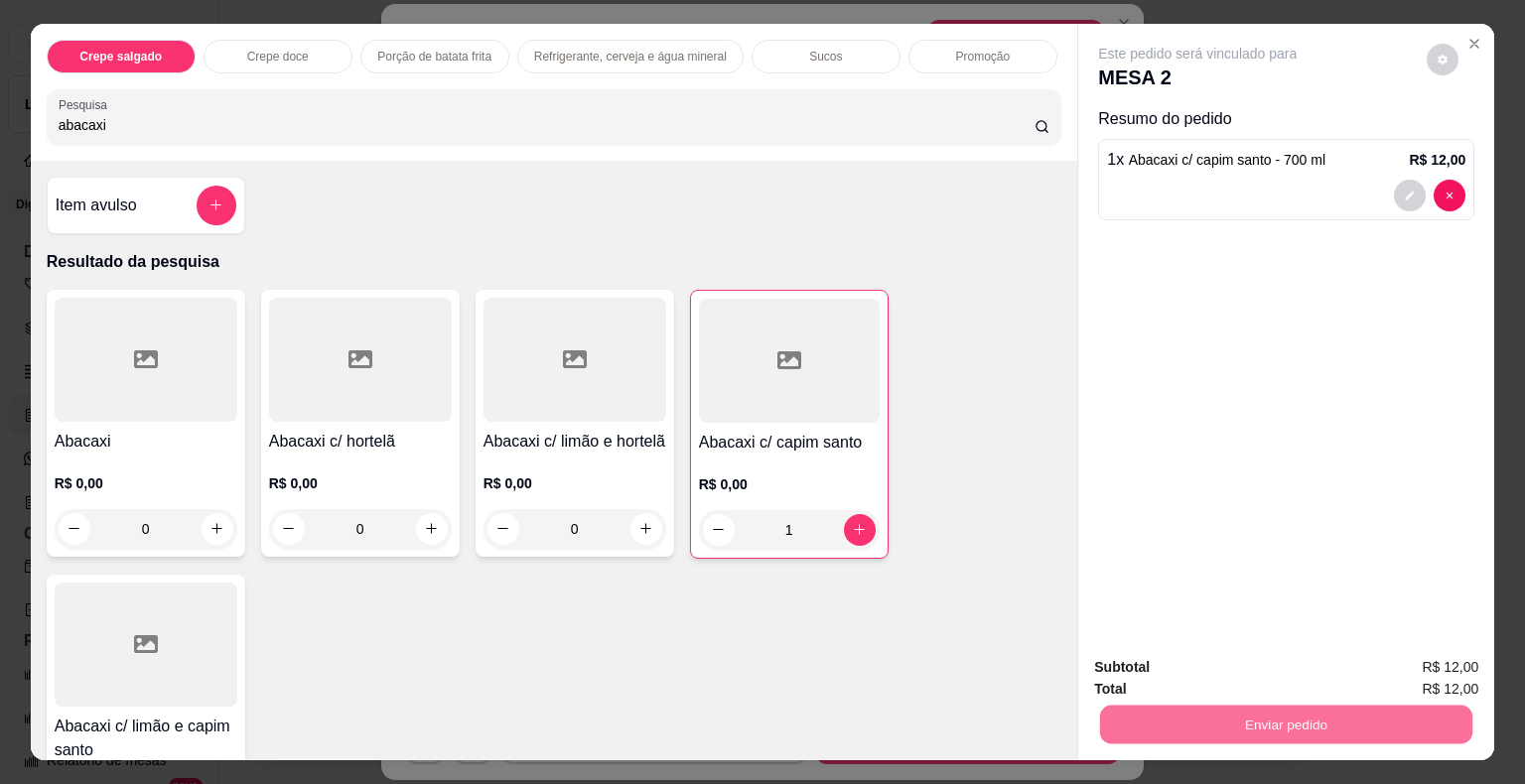 click on "Não registrar e enviar pedido" at bounding box center (1220, 669) 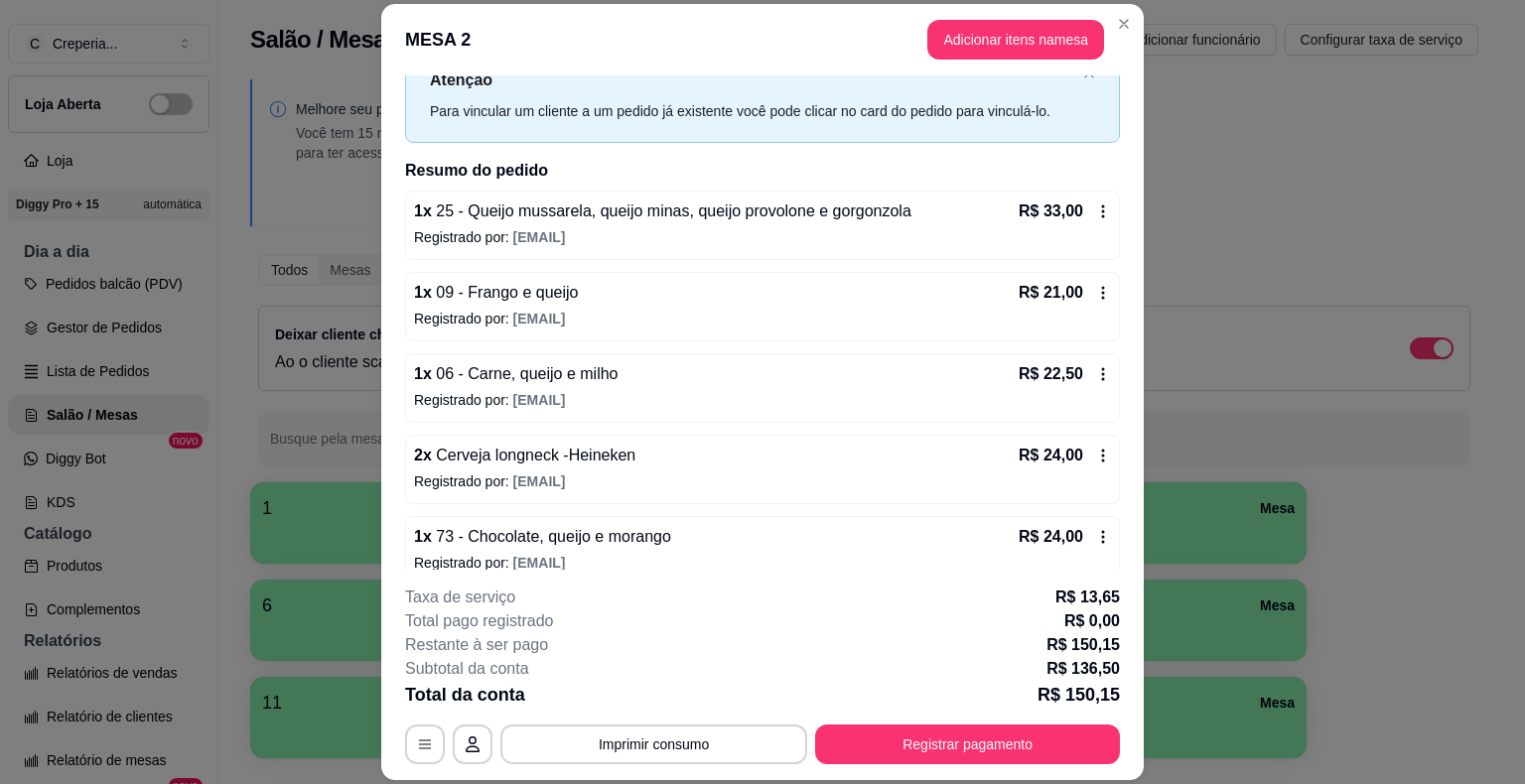 scroll, scrollTop: 0, scrollLeft: 0, axis: both 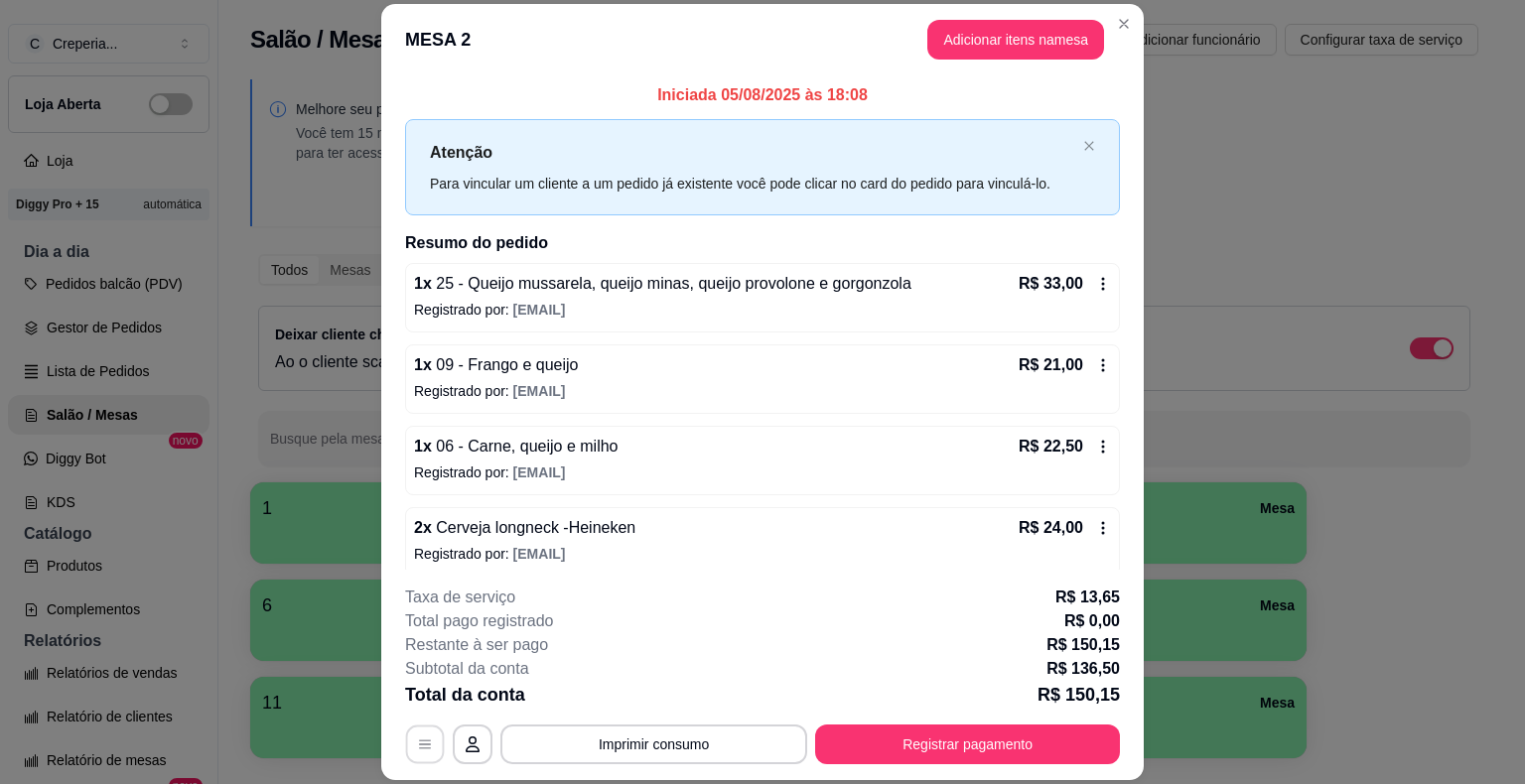 click 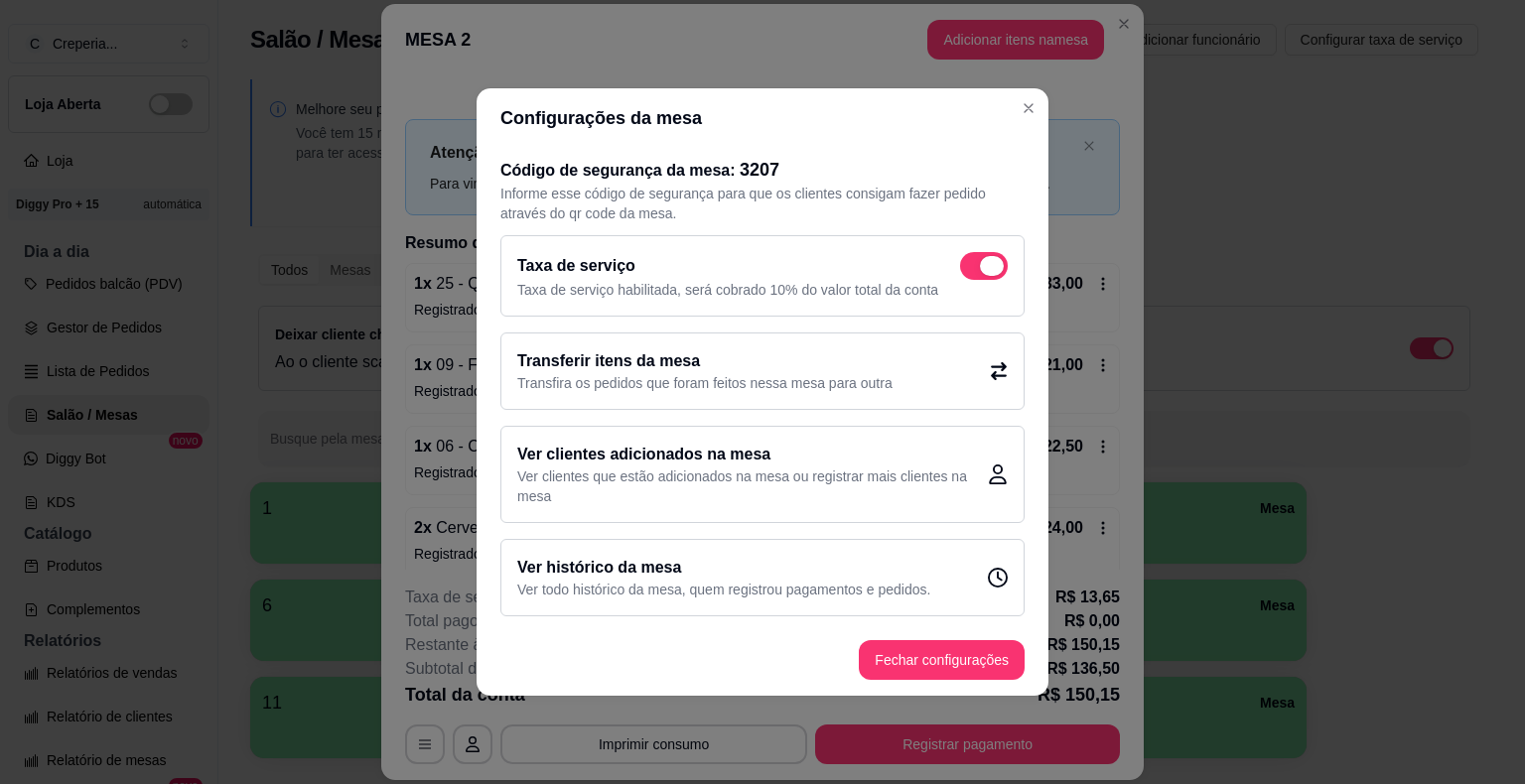 click at bounding box center (984, 266) 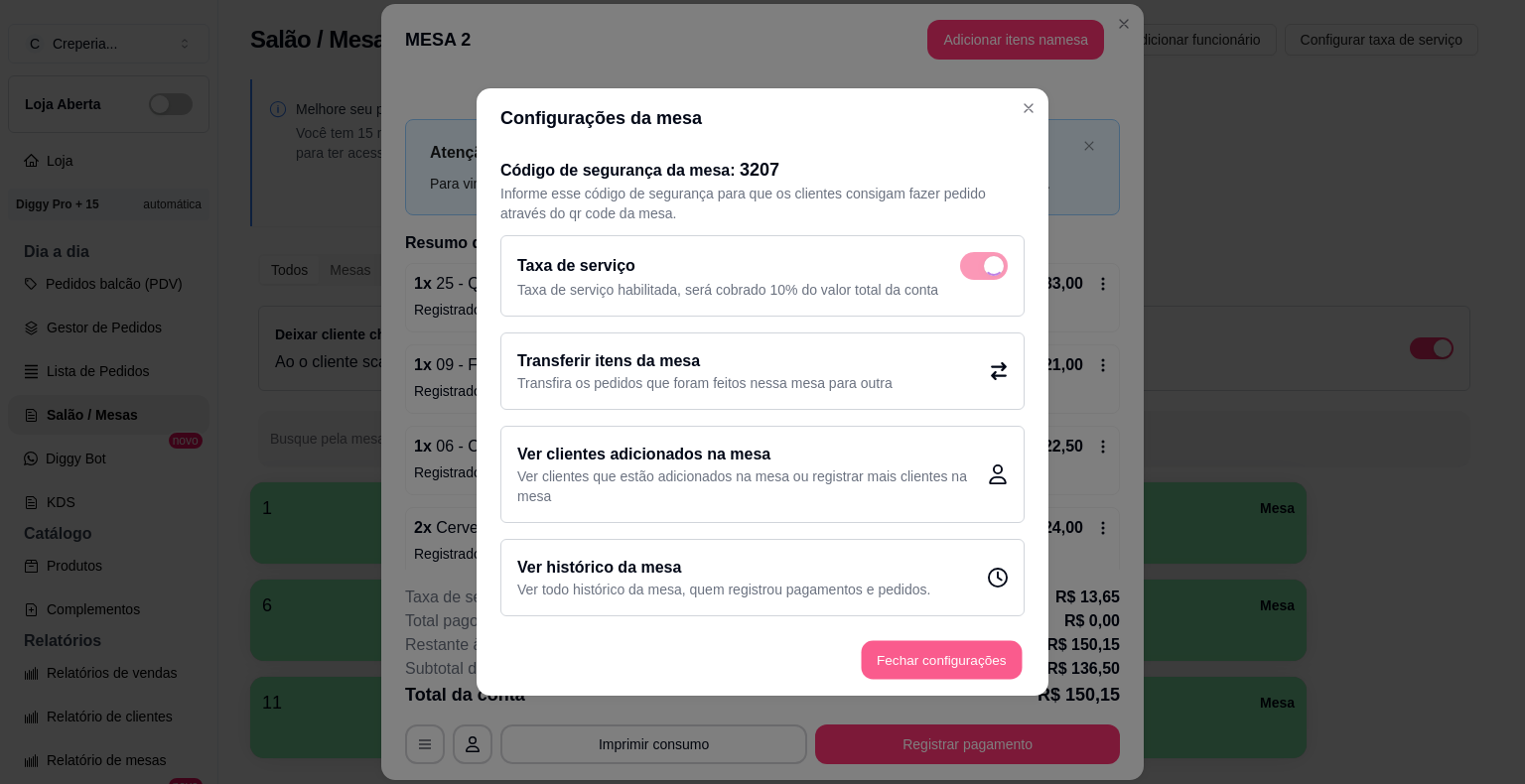 checkbox on "false" 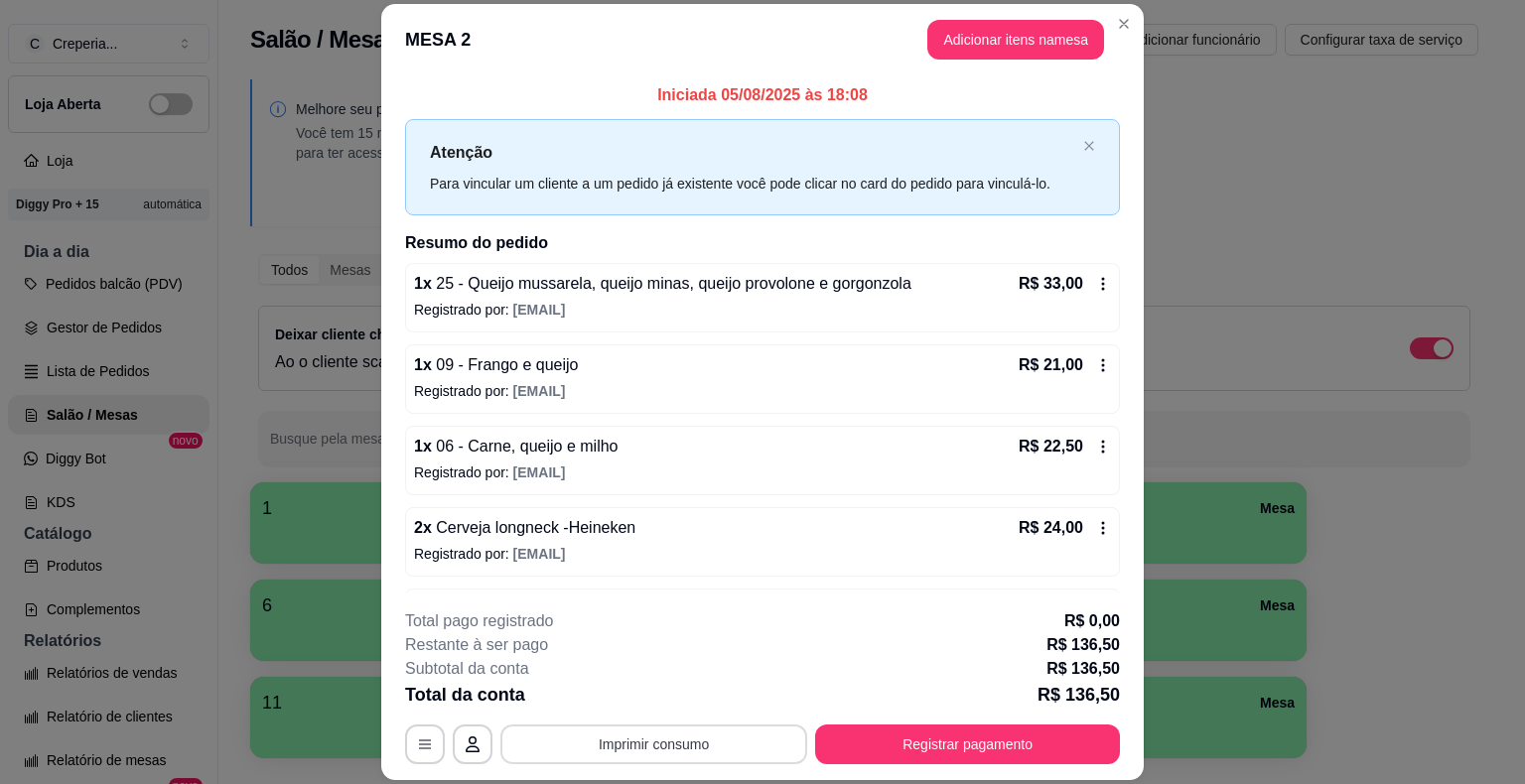 click on "Imprimir consumo" at bounding box center [653, 744] 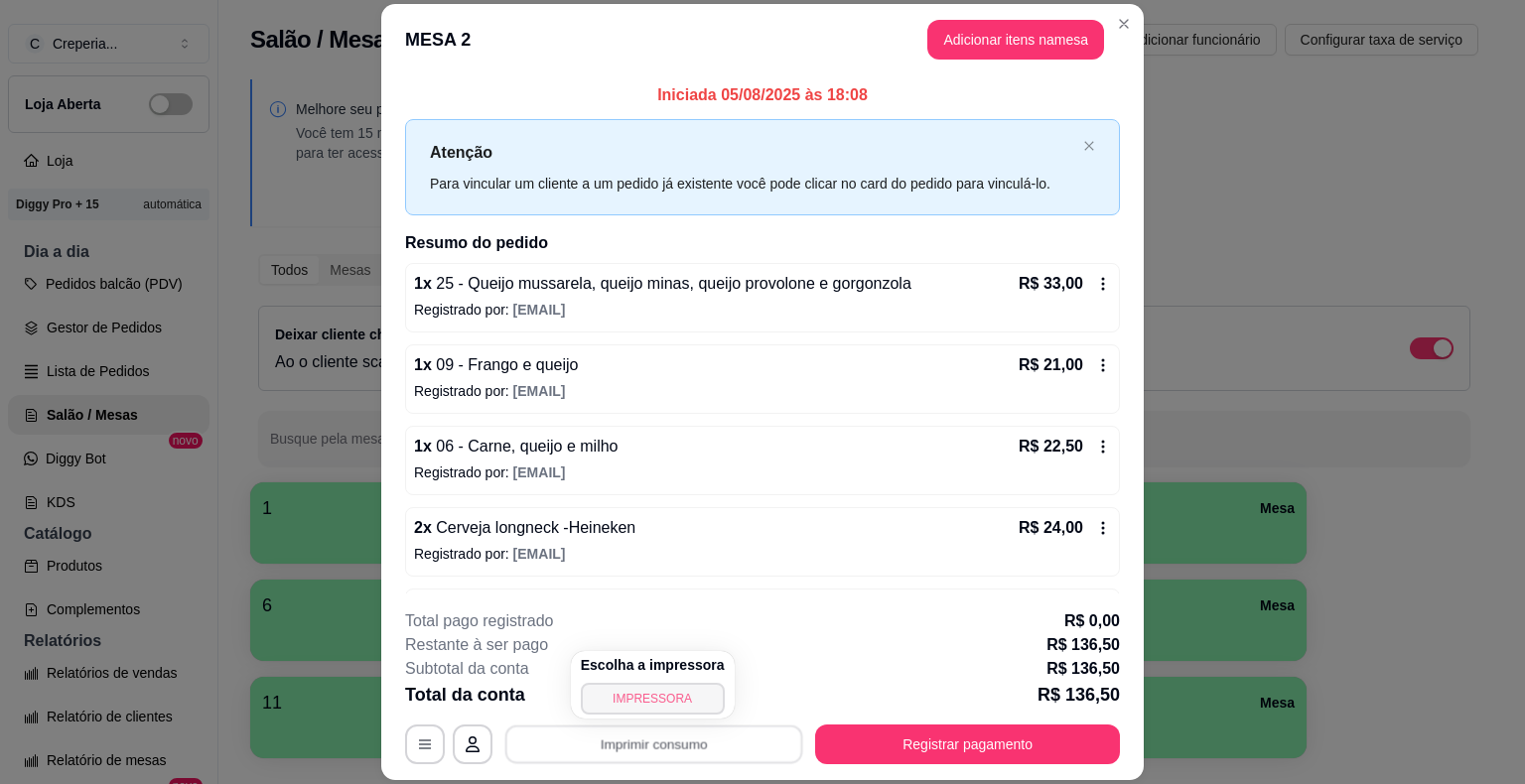 click on "IMPRESSORA" at bounding box center (652, 699) 